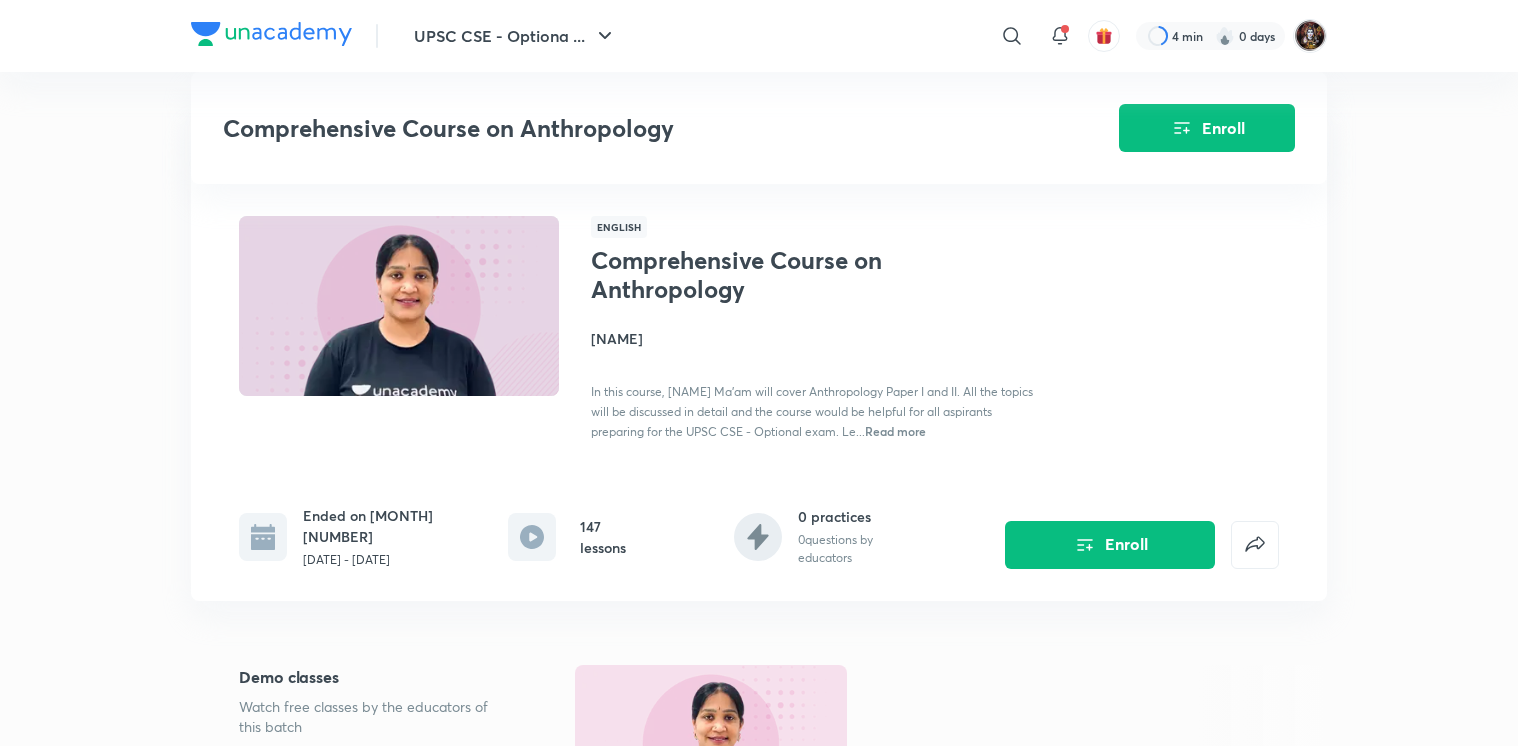 scroll, scrollTop: 1100, scrollLeft: 0, axis: vertical 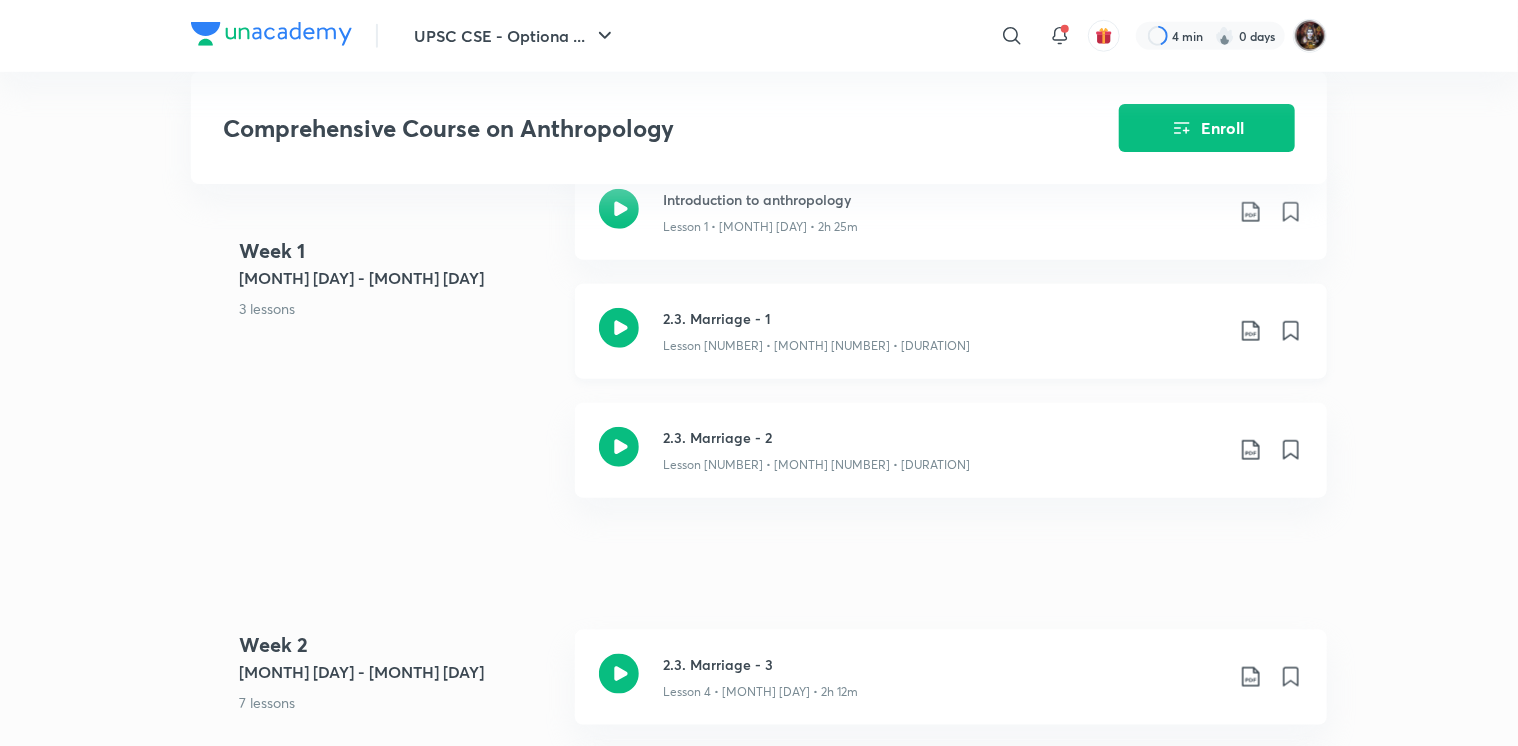 click 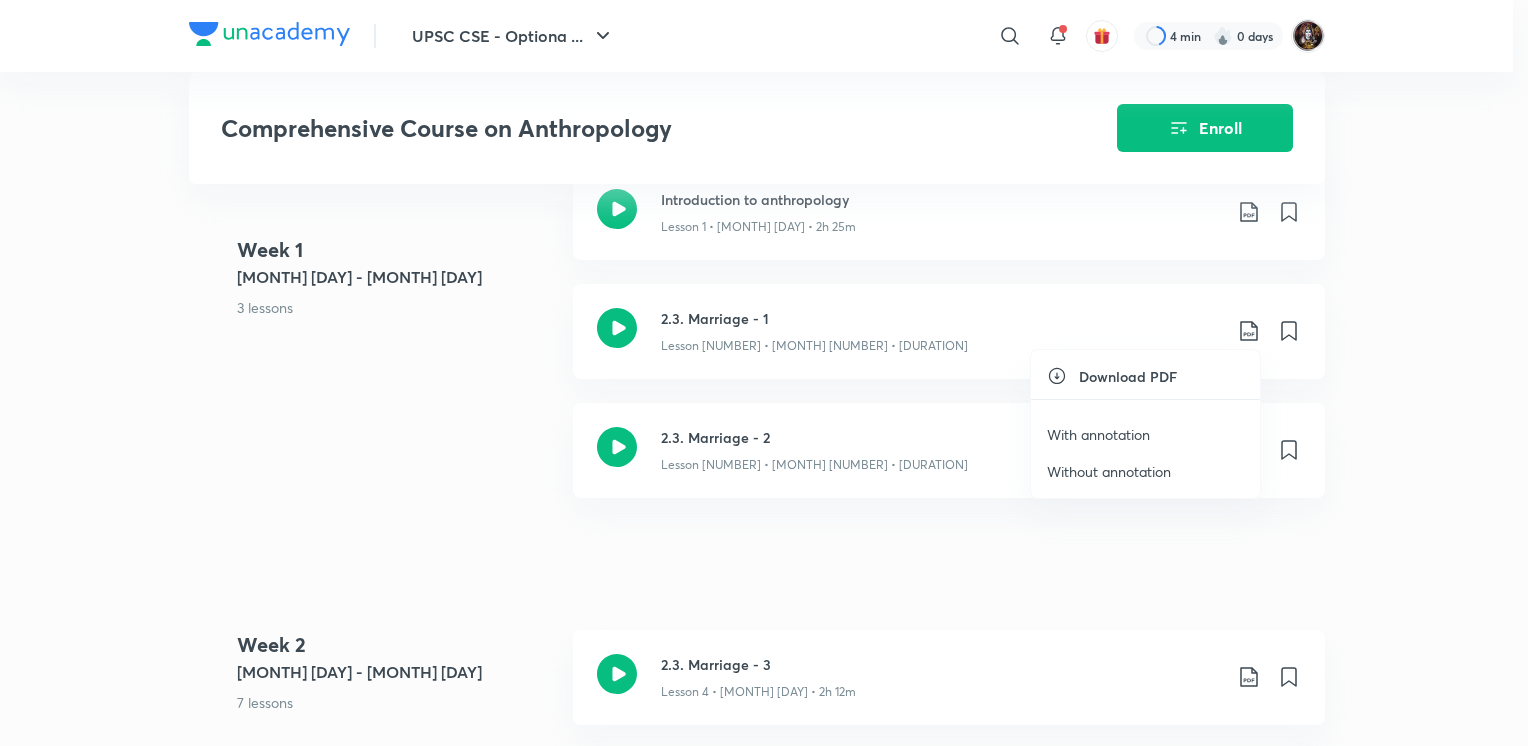 click on "Without annotation" at bounding box center [1109, 471] 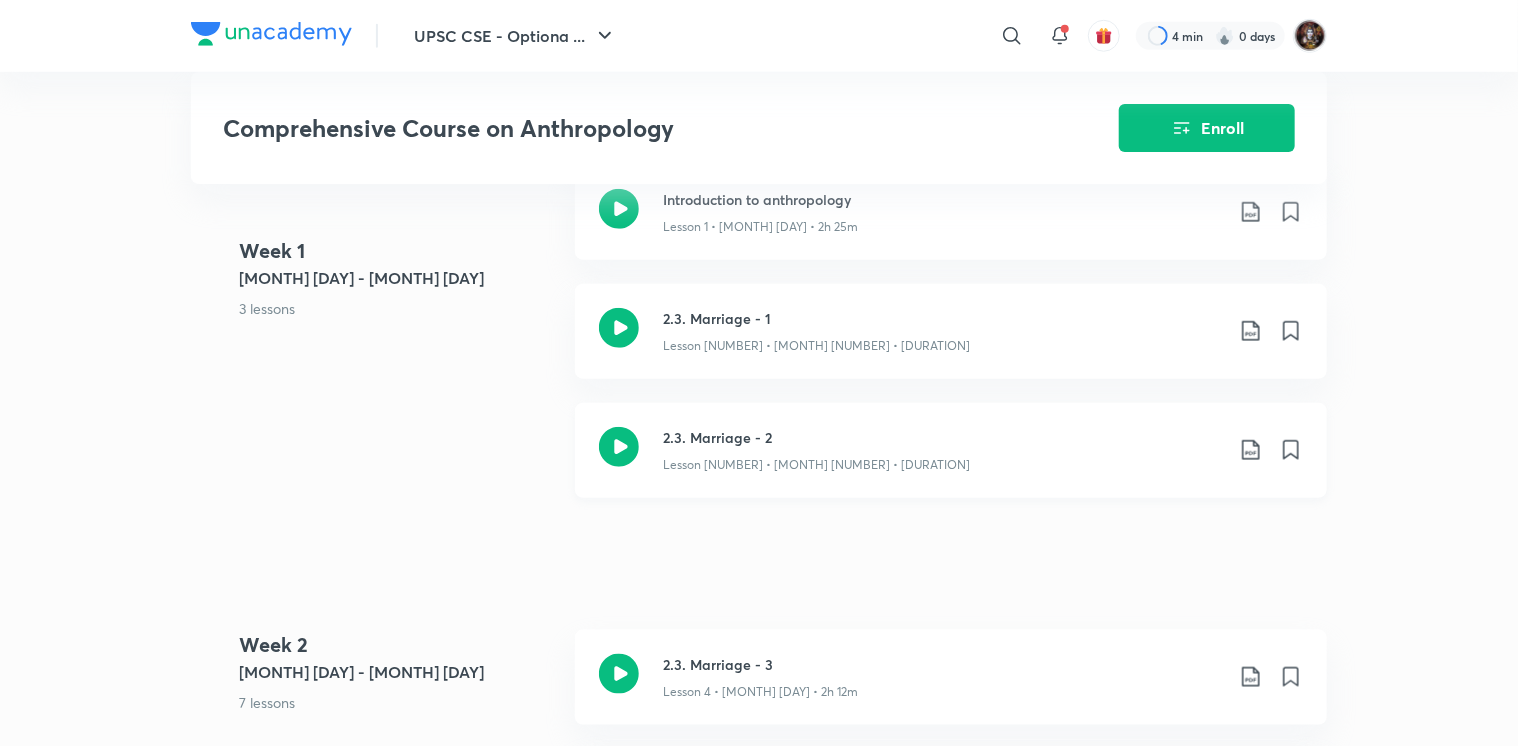 click 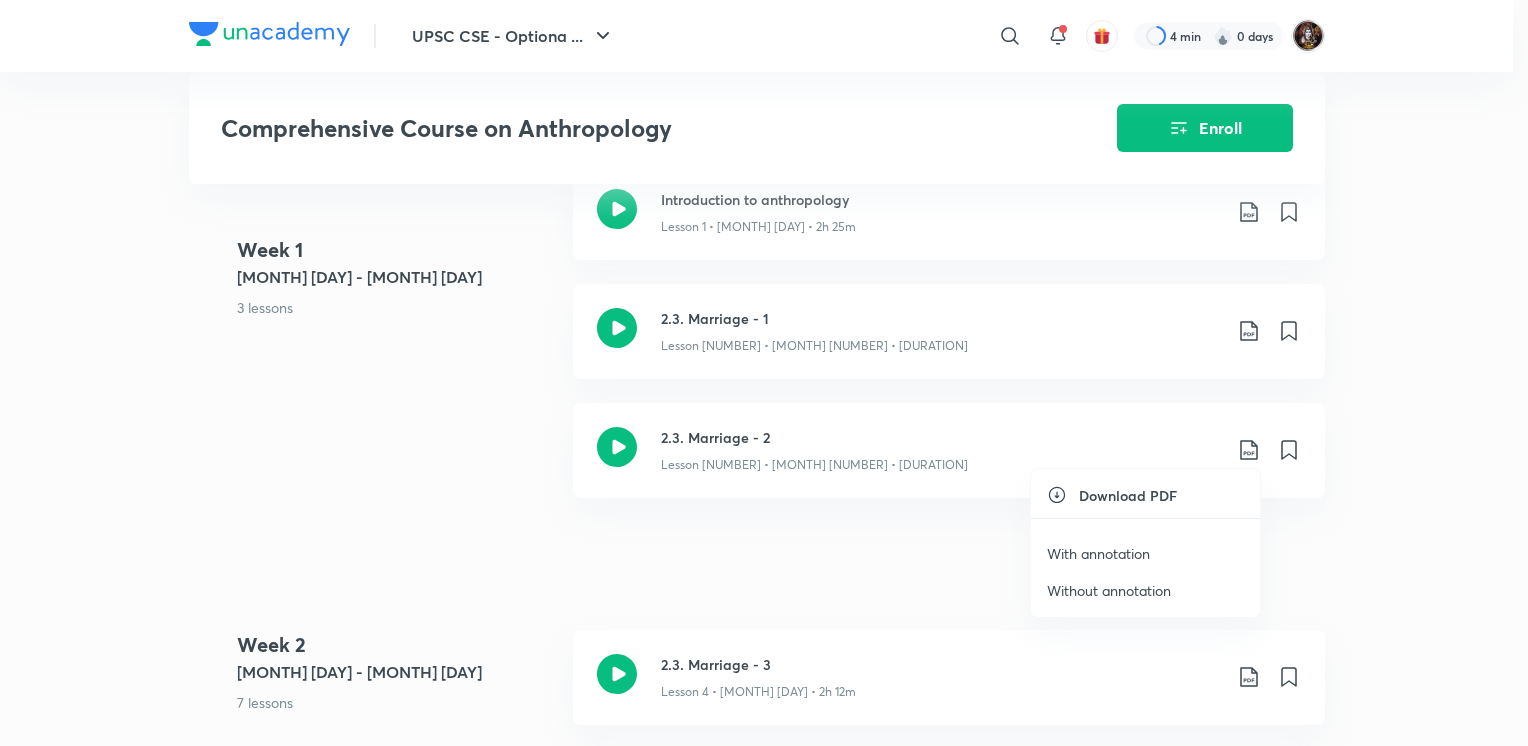 click on "Without annotation" at bounding box center (1109, 590) 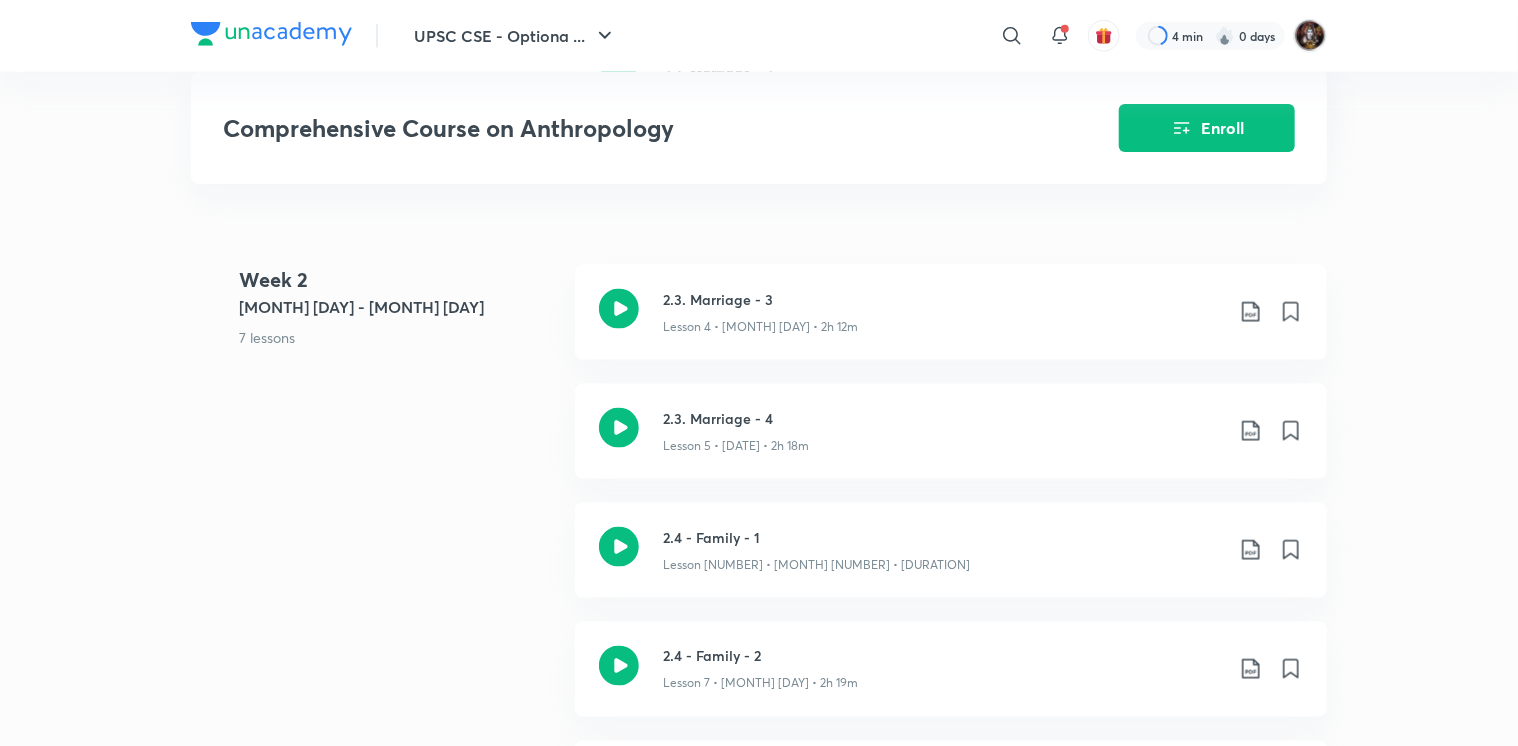 scroll, scrollTop: 1300, scrollLeft: 0, axis: vertical 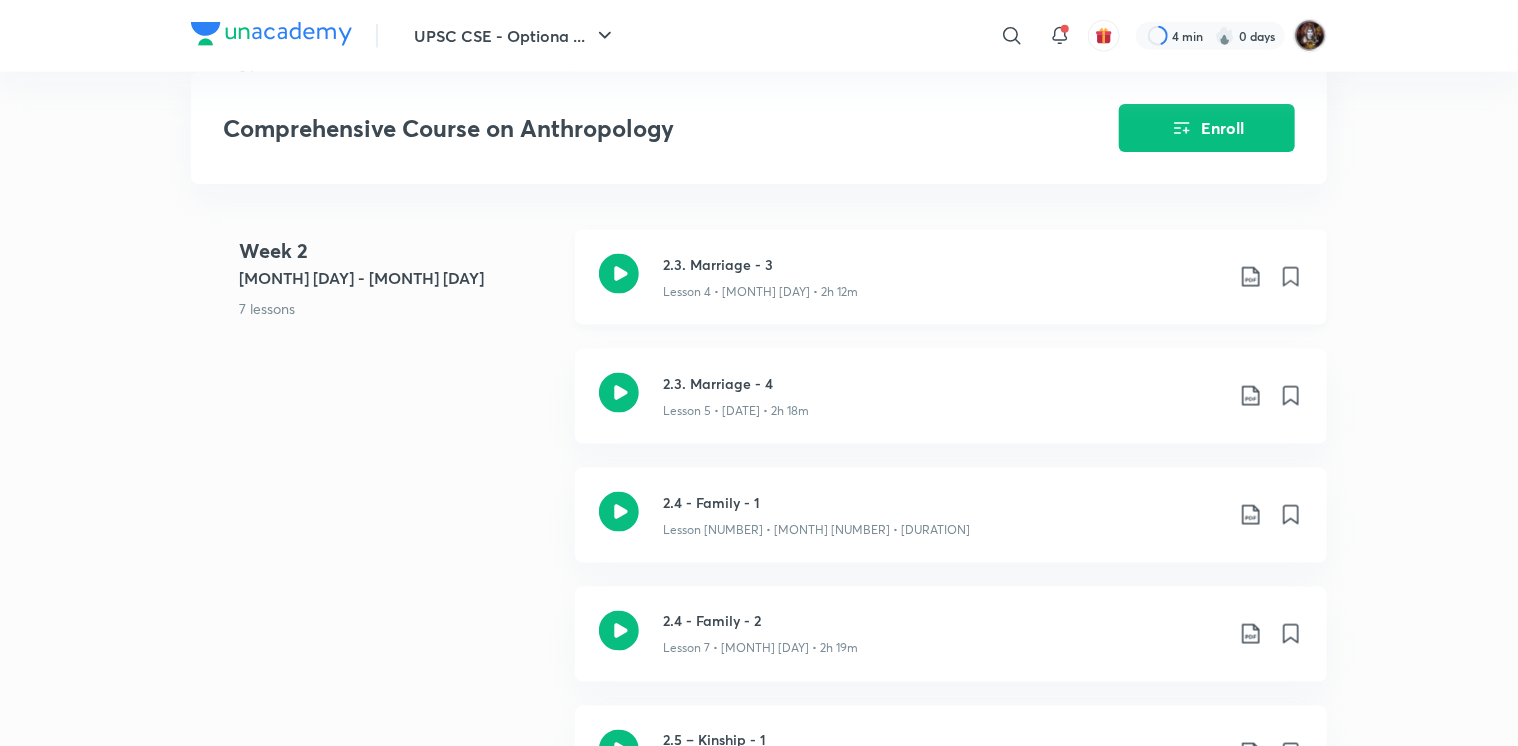 click 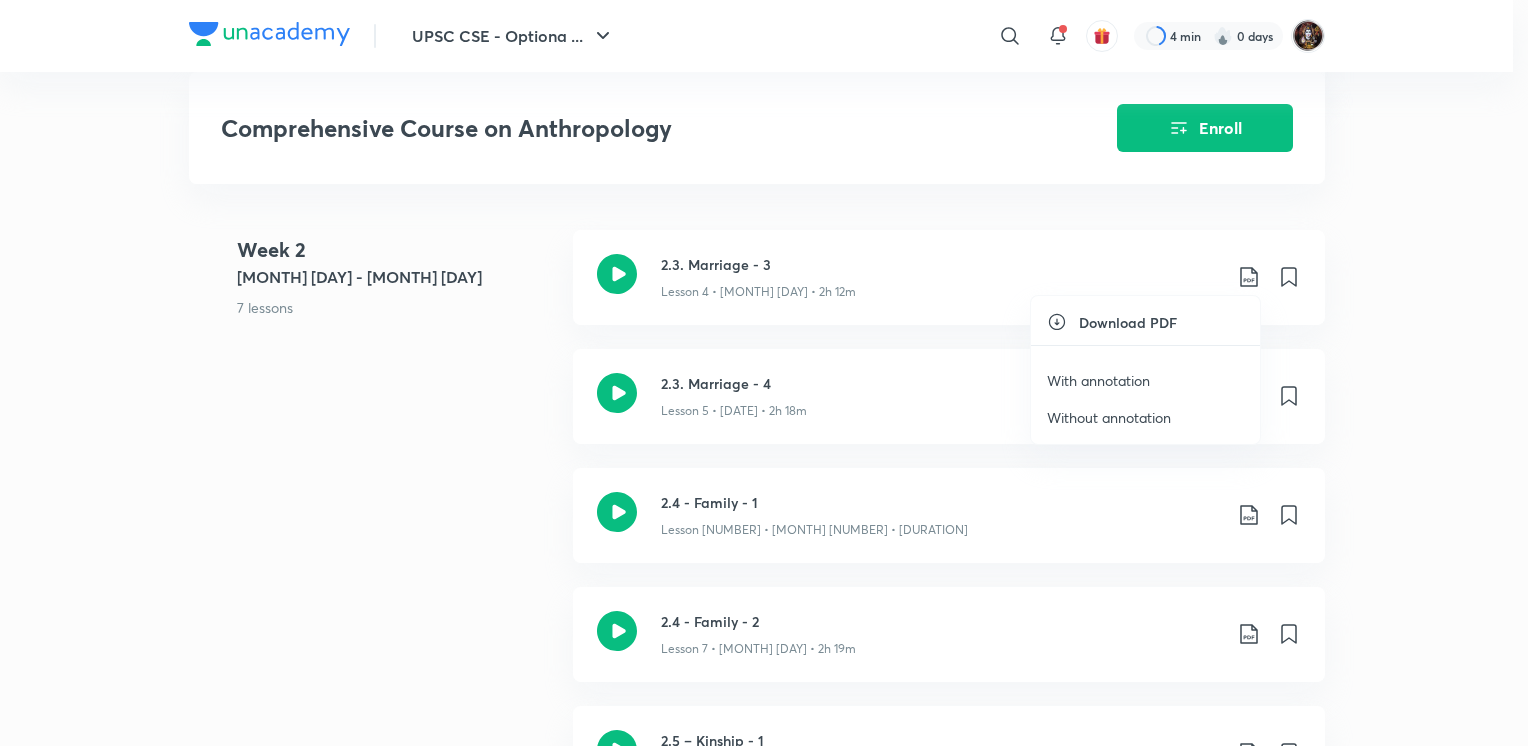 click on "Without annotation" at bounding box center (1109, 417) 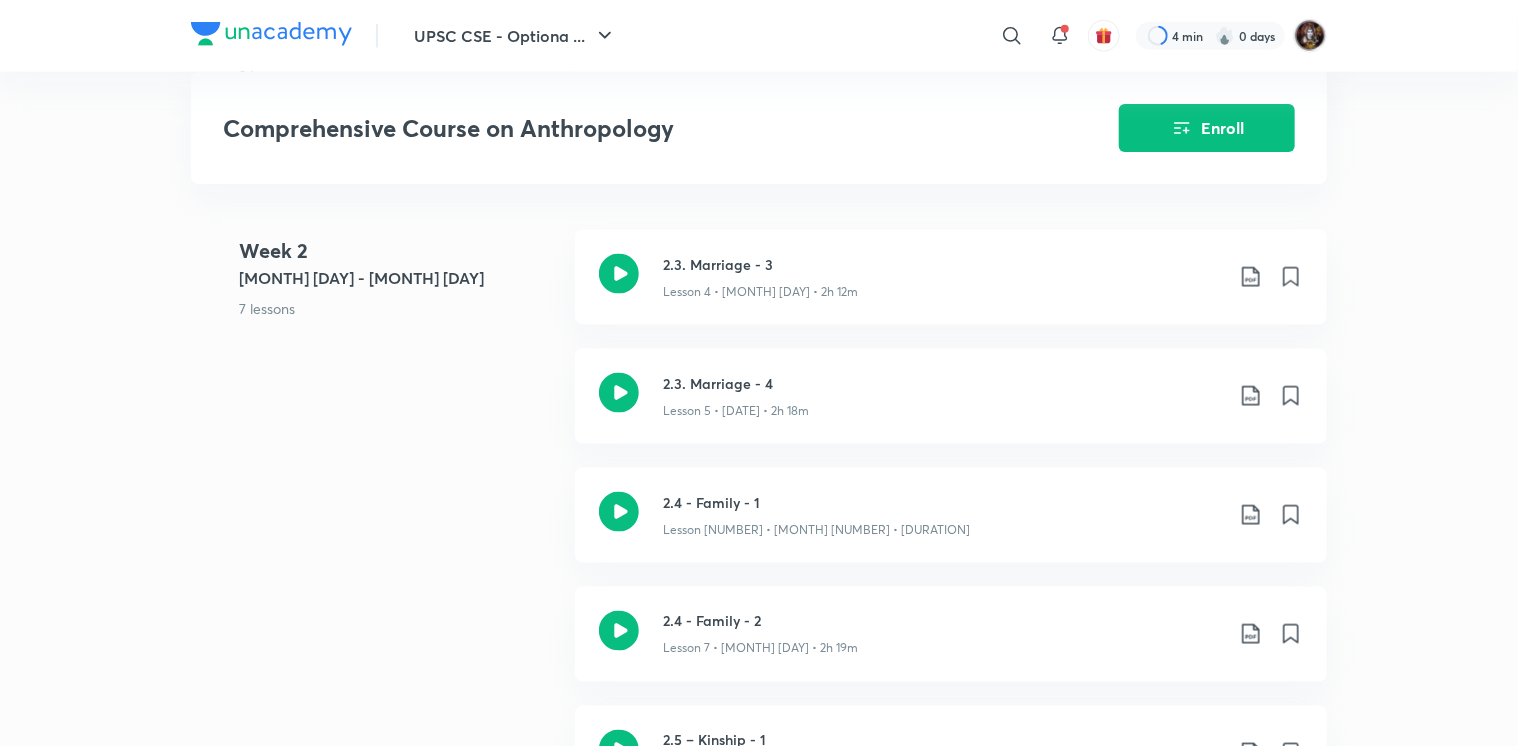 click on "UPSC CSE - Optional Plus Syllabus Anthropology Optional English Comprehensive Course on Anthropology [NAME] In this course, [NAME] Ma'am will cover Anthropology Paper I and II. All the topics will be discussed in detail and the course would be helpful for all aspirants preparing for the UPSC CSE - Optional exam. Le... Read more Ended on Apr [NUMBER] [MONTH] [NUMBER], [YEAR] [NUMBER] lessons [NUMBER] practices [NUMBER] questions by educators Enroll Demo classes Watch free classes by the educators of this batch 1K English Anthropology Optional Strategic Anthropology: From Basics to Topper-Level Prep [NAME] [NUMBER]th [MONTH] • [DURATION] Week [NUMBER] [MONTH] [NUMBER] - [NUMBER] [NUMBER] lessons Introduction to anthropology Lesson [NUMBER] • [MONTH] [NUMBER] • [DURATION] 2.3. Marriage - [NUMBER] Lesson [NUMBER] • [MONTH] [NUMBER] • [DURATION] 2.3. Marriage - [NUMBER] Lesson [NUMBER] • [MONTH] [NUMBER] • [DURATION] Week [NUMBER] [MONTH] [NUMBER] - [NUMBER] [NUMBER] lessons 2.3. Marriage - [NUMBER] Lesson [NUMBER] • [MONTH] [NUMBER] • [DURATION] +" at bounding box center [759, 1010] 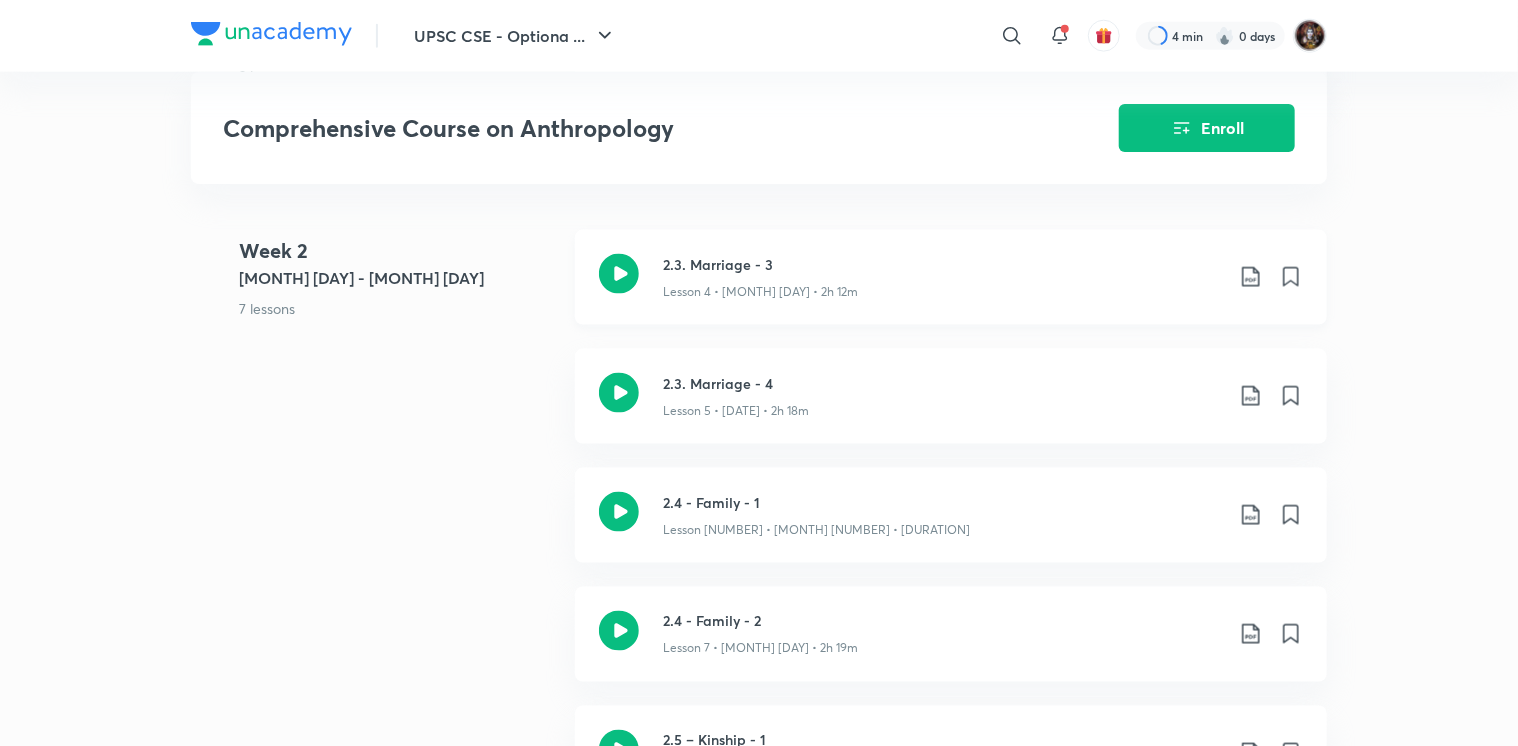 click 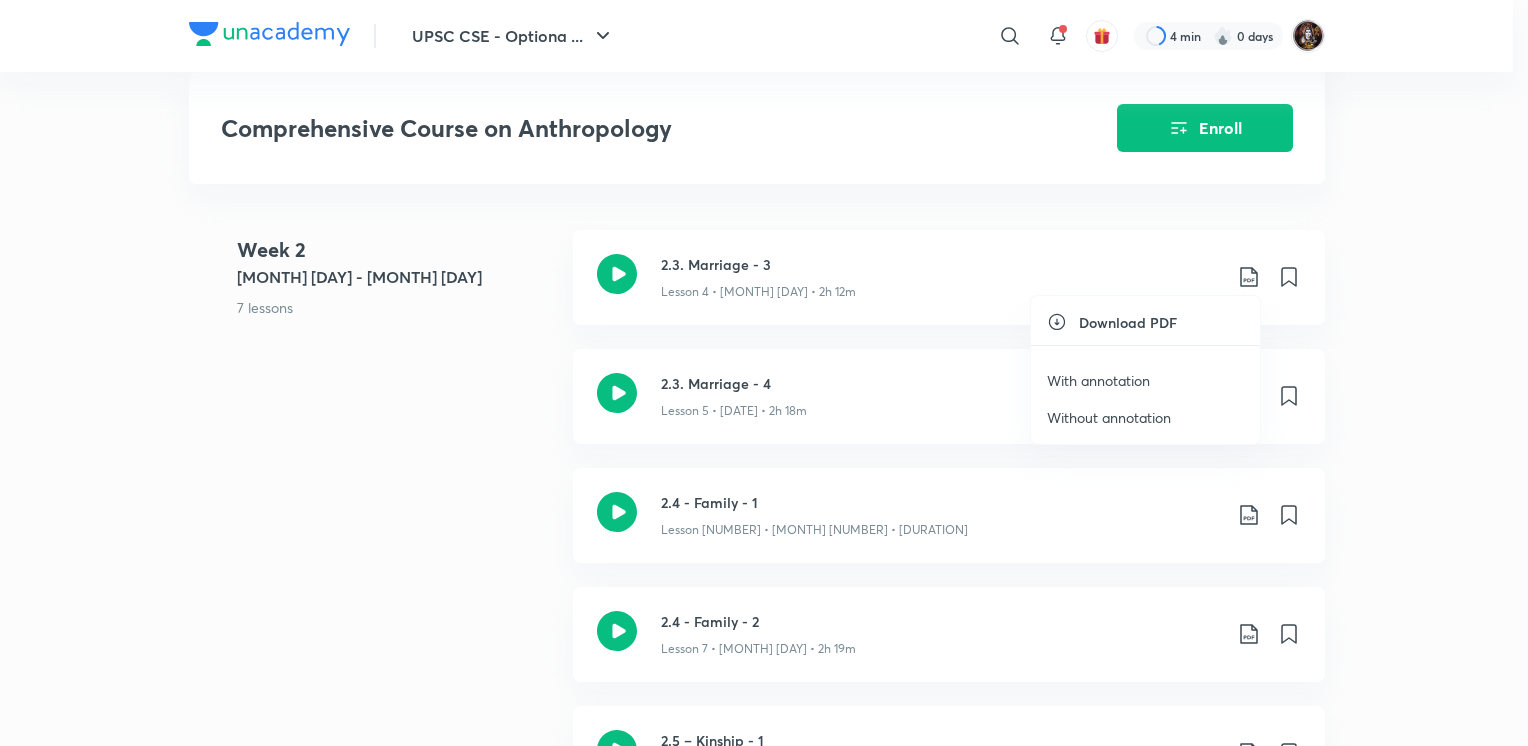 click on "Without annotation" at bounding box center [1109, 417] 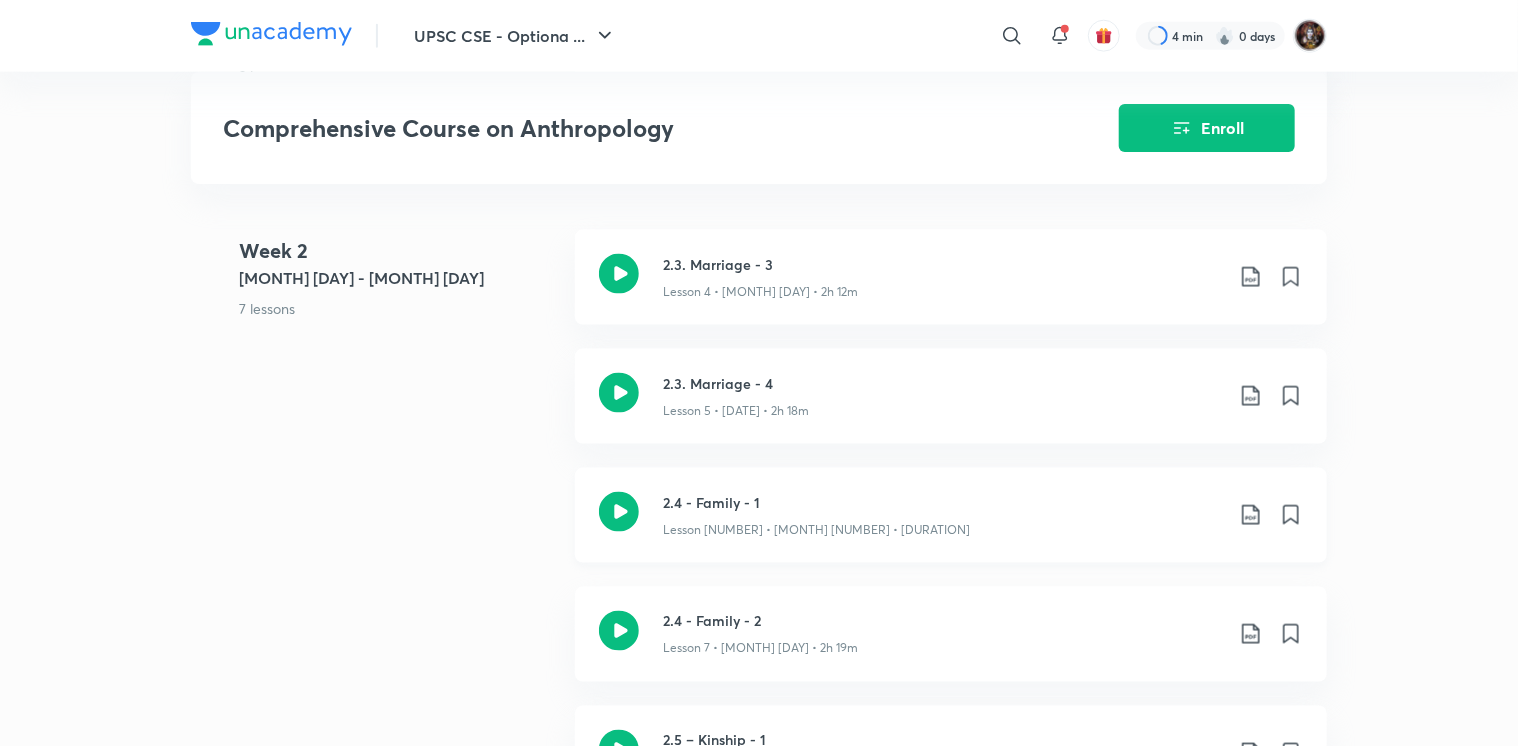 click 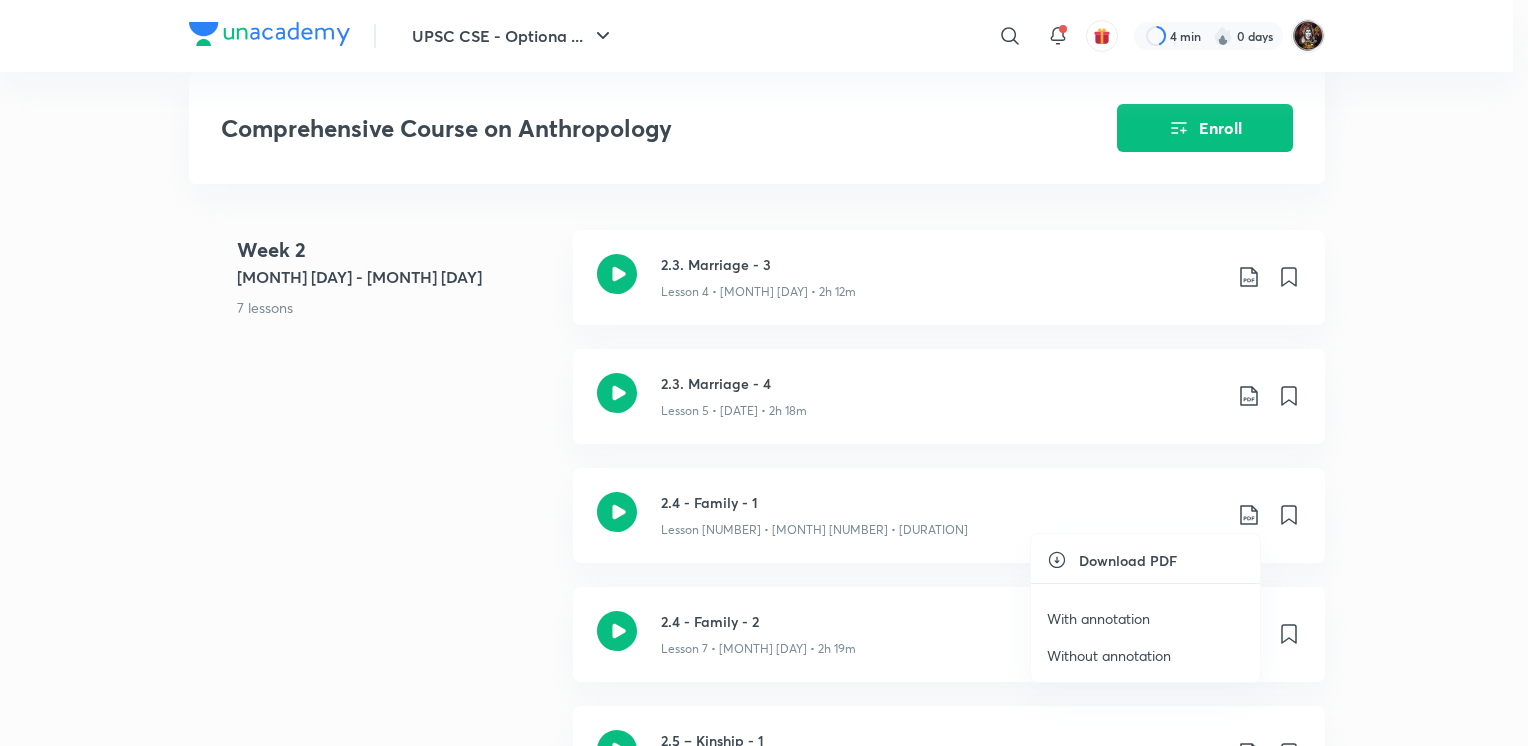 click on "Without annotation" at bounding box center [1109, 655] 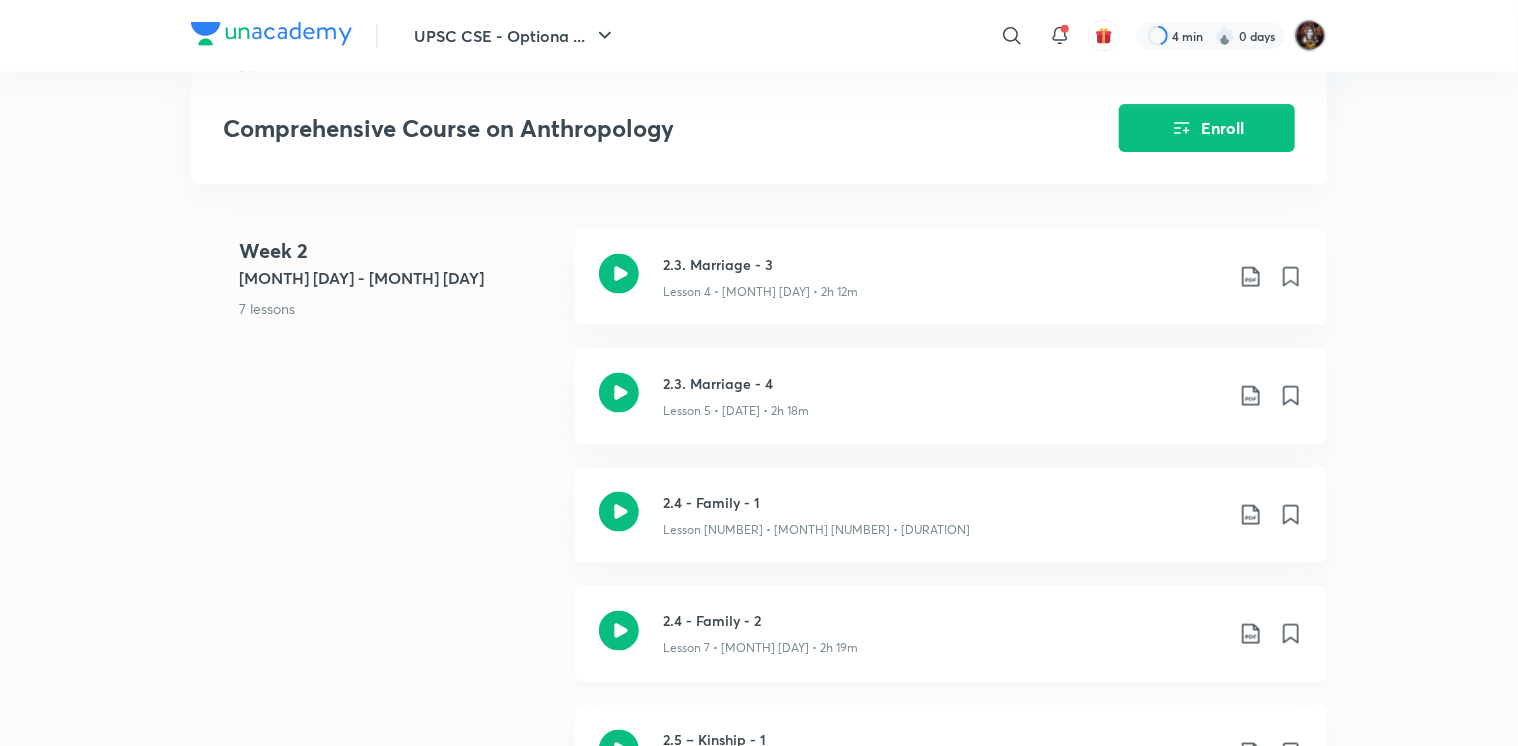 click 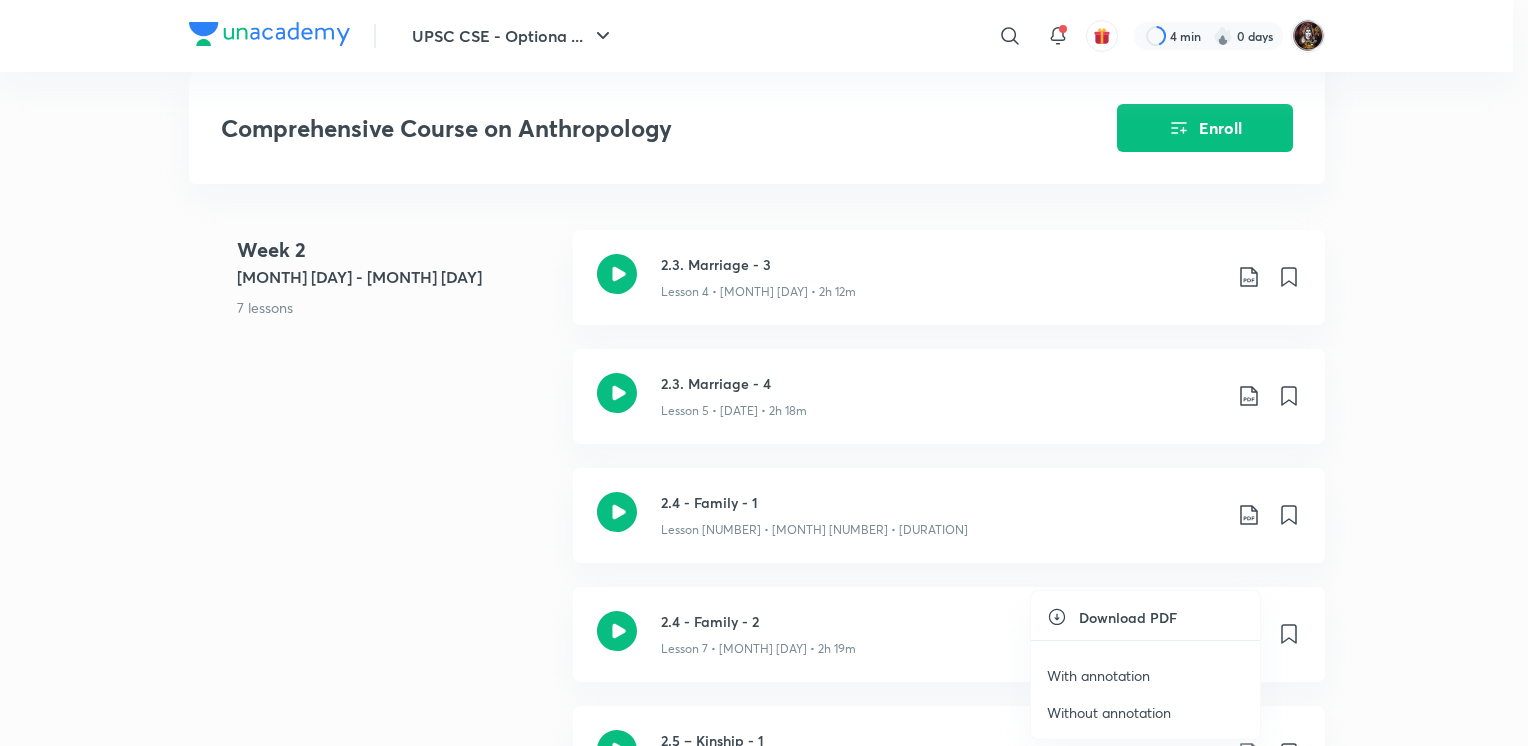 click on "Without annotation" at bounding box center [1109, 712] 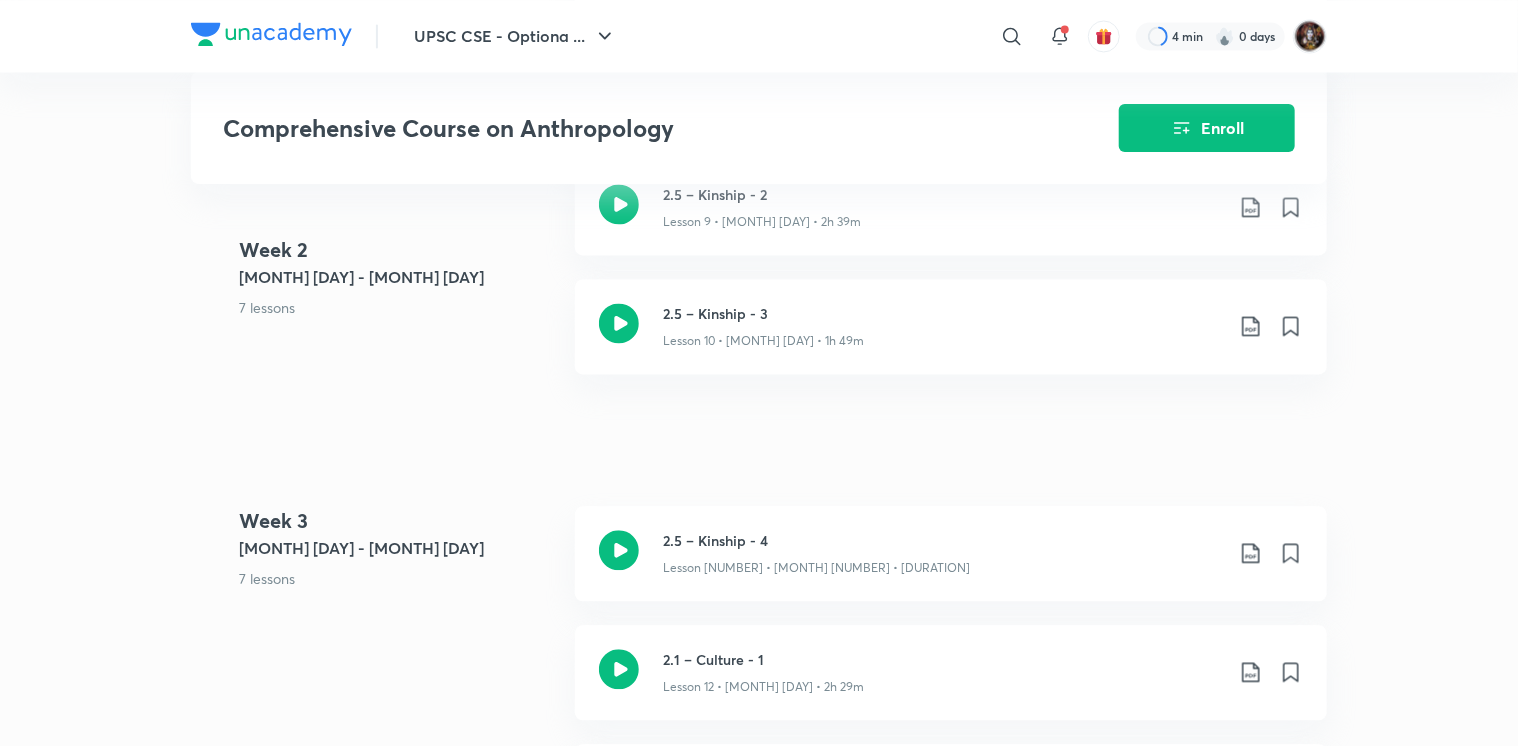 scroll, scrollTop: 2000, scrollLeft: 0, axis: vertical 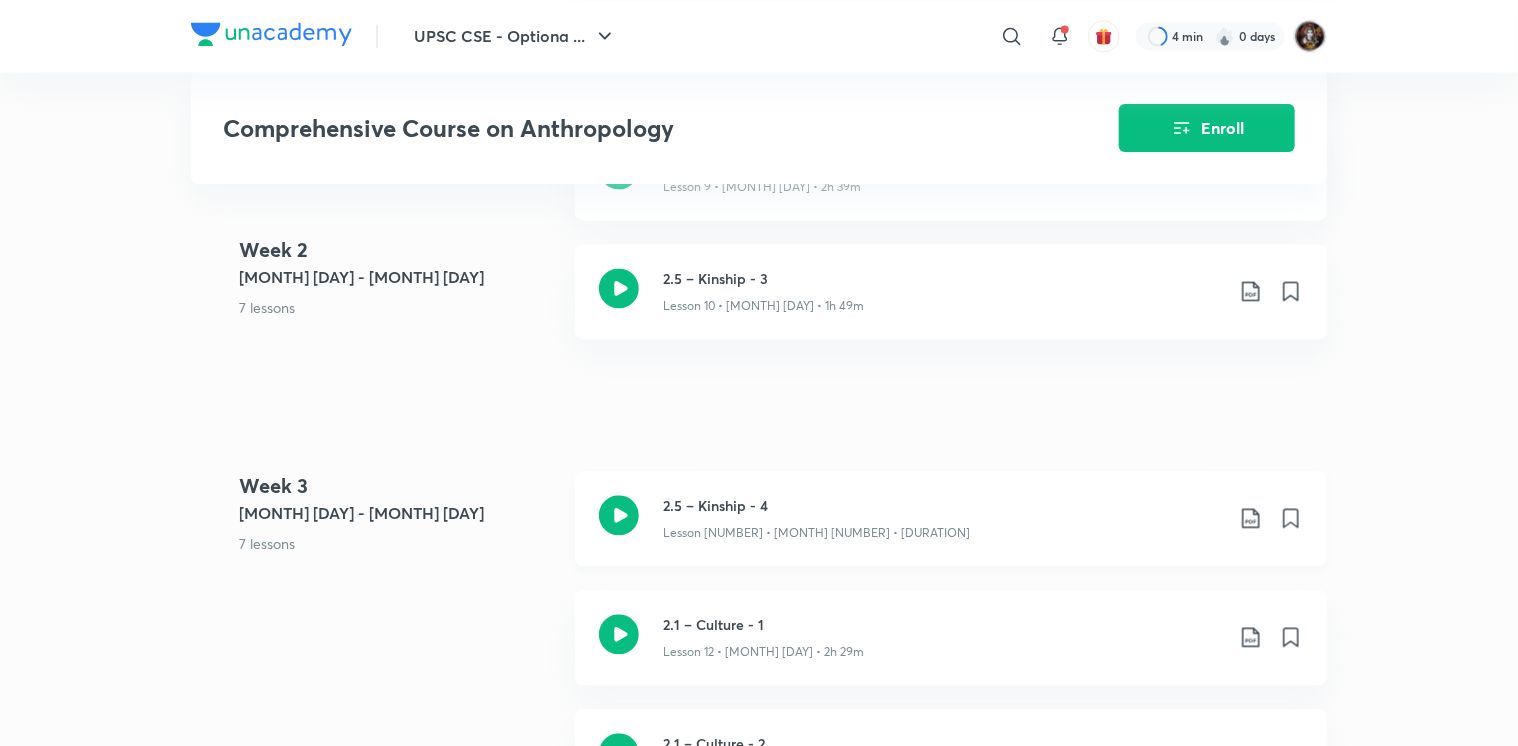 click 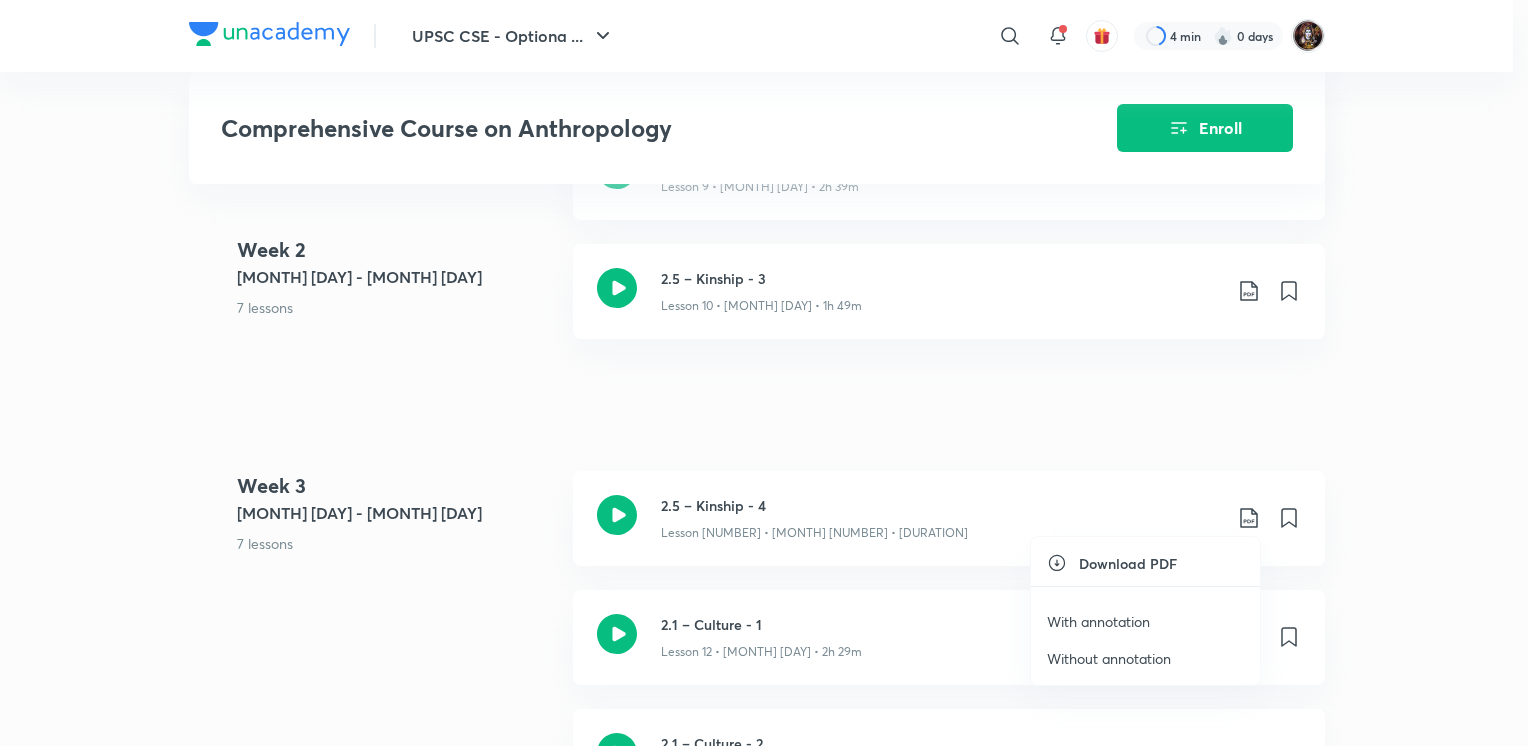click on "Without annotation" at bounding box center [1109, 658] 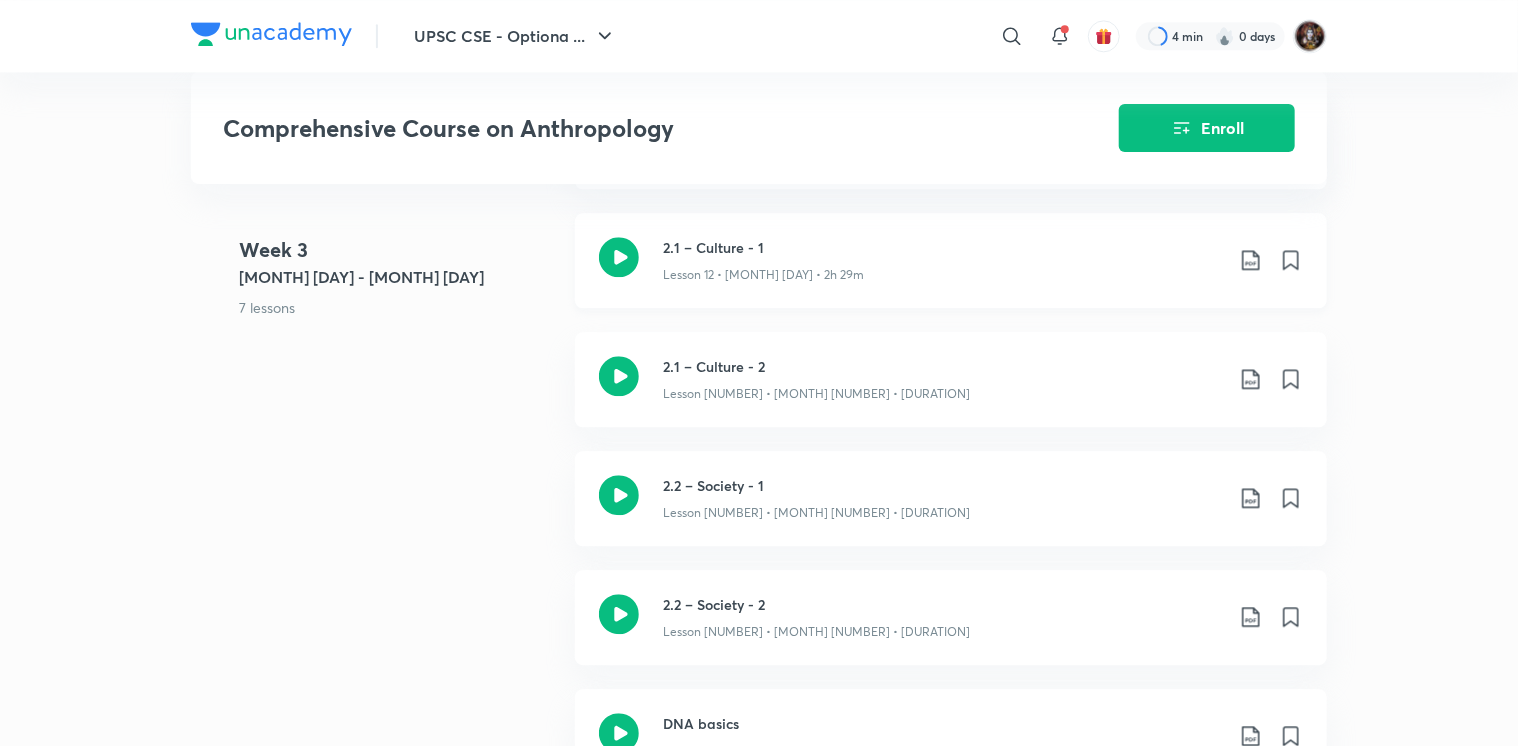 scroll, scrollTop: 2400, scrollLeft: 0, axis: vertical 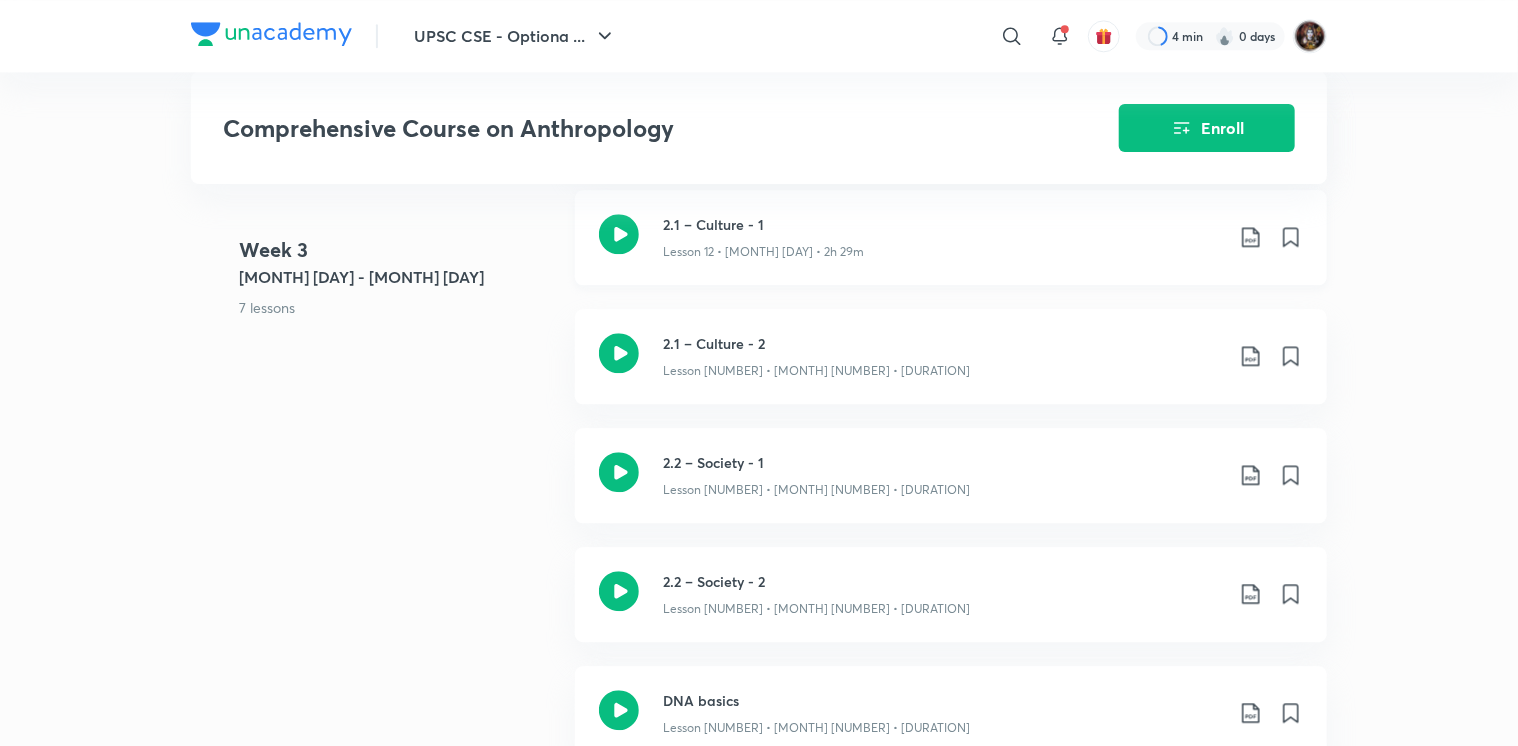 click 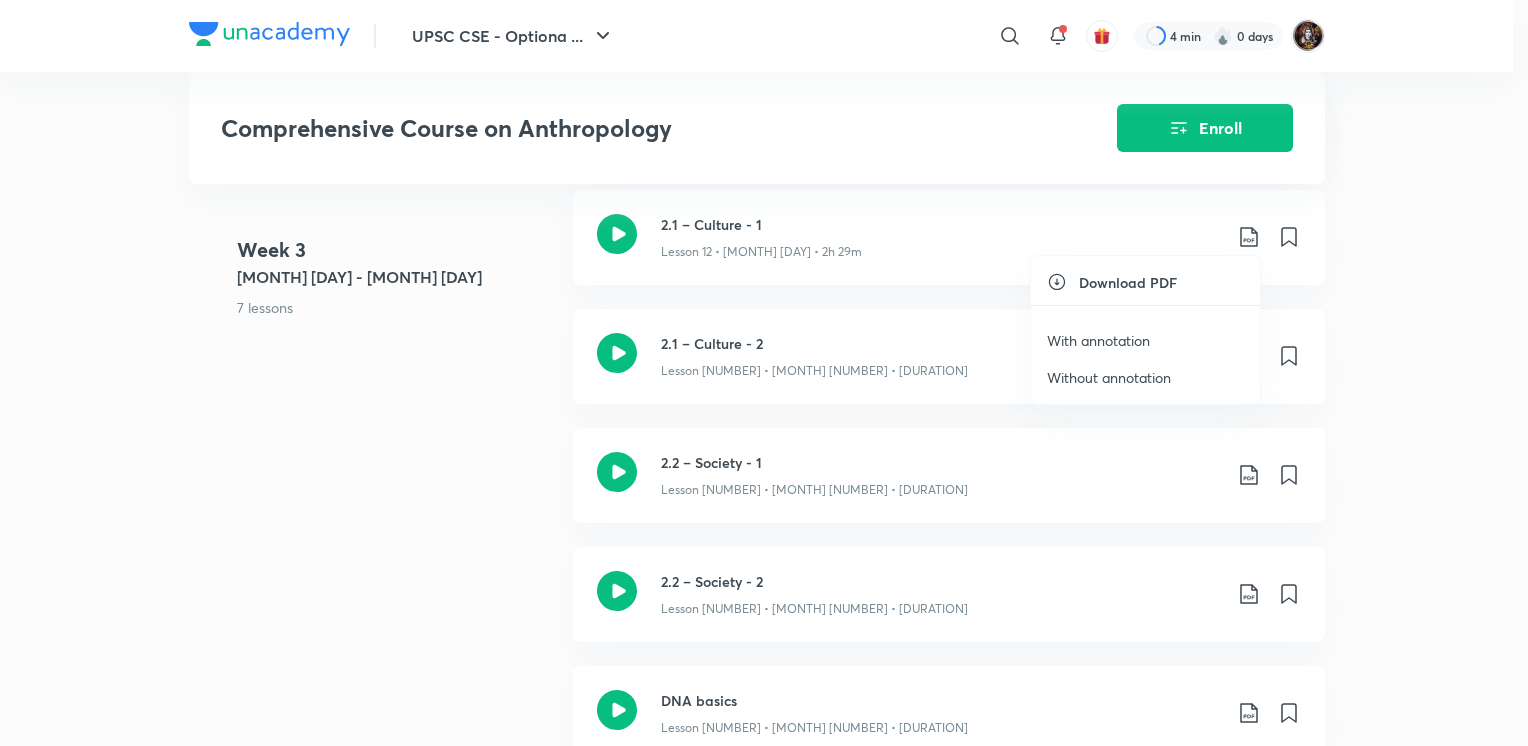 click on "Without annotation" at bounding box center [1109, 377] 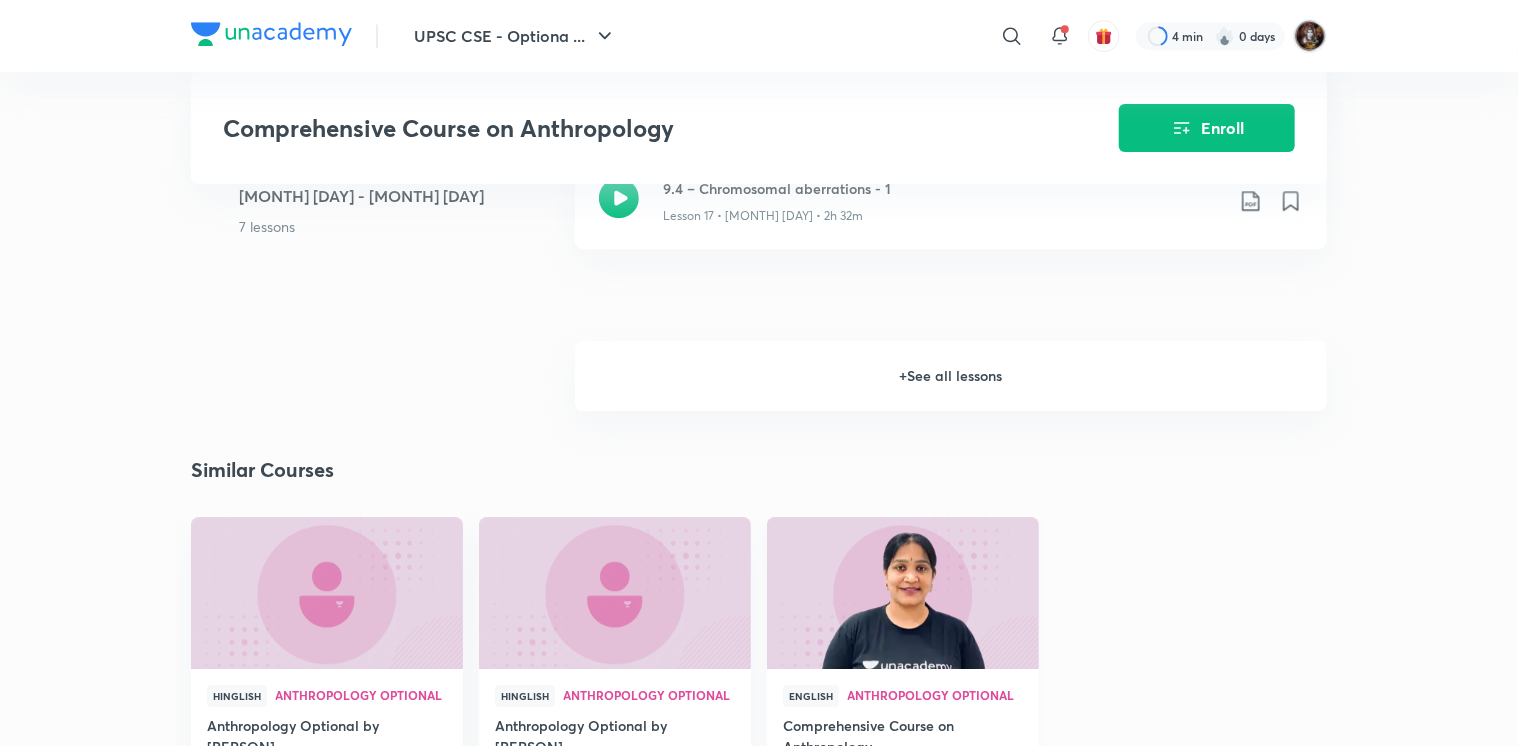 scroll, scrollTop: 3000, scrollLeft: 0, axis: vertical 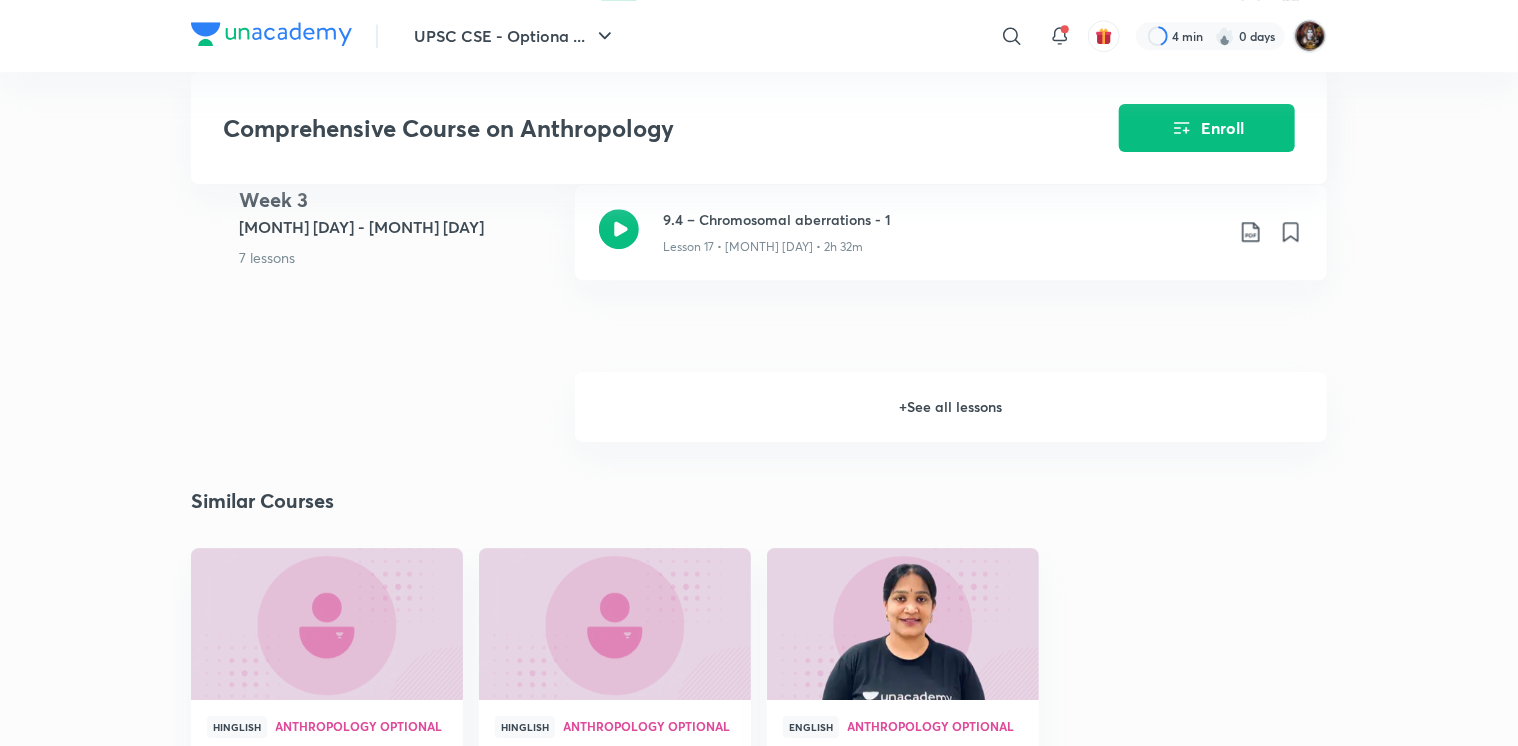 click on "+  See all lessons" at bounding box center [951, 407] 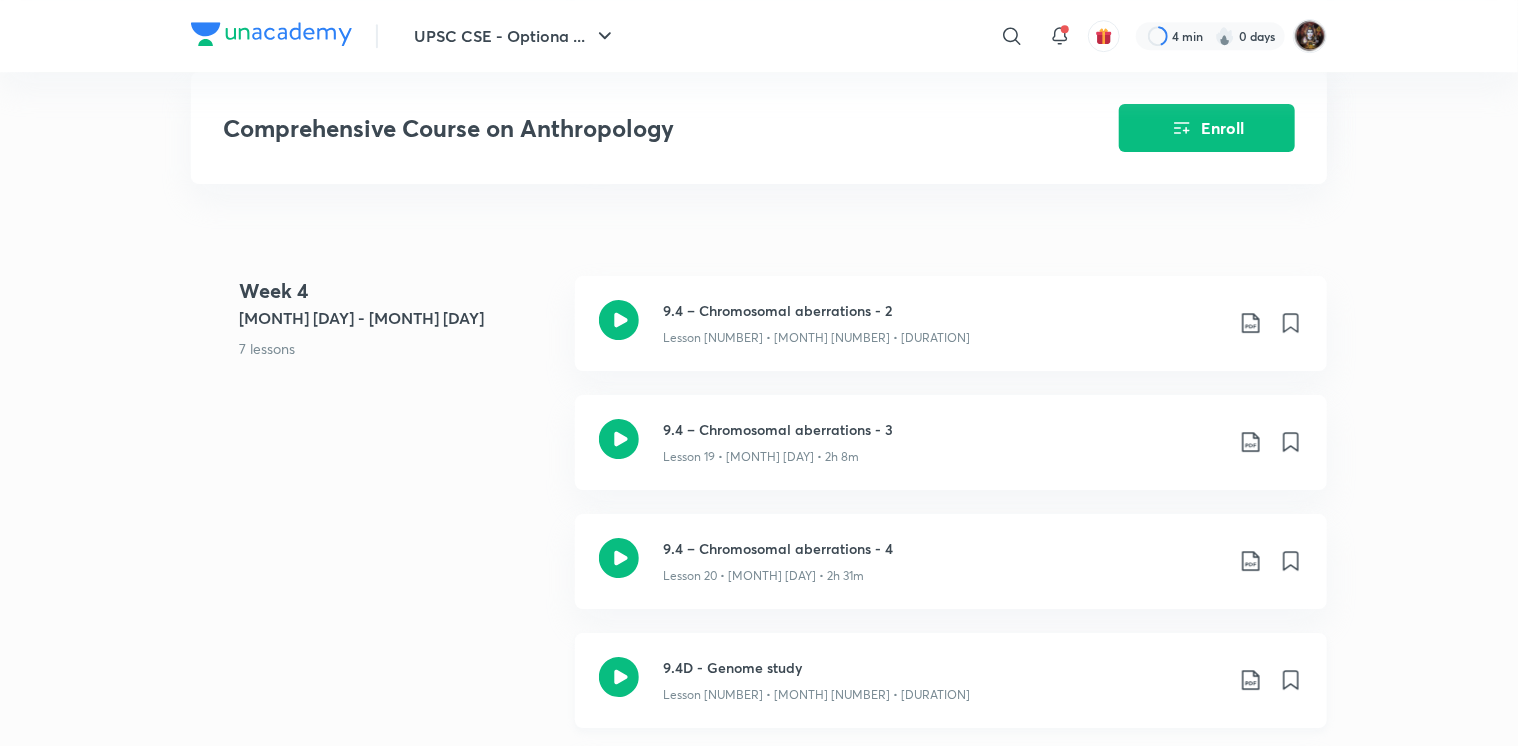 scroll, scrollTop: 3200, scrollLeft: 0, axis: vertical 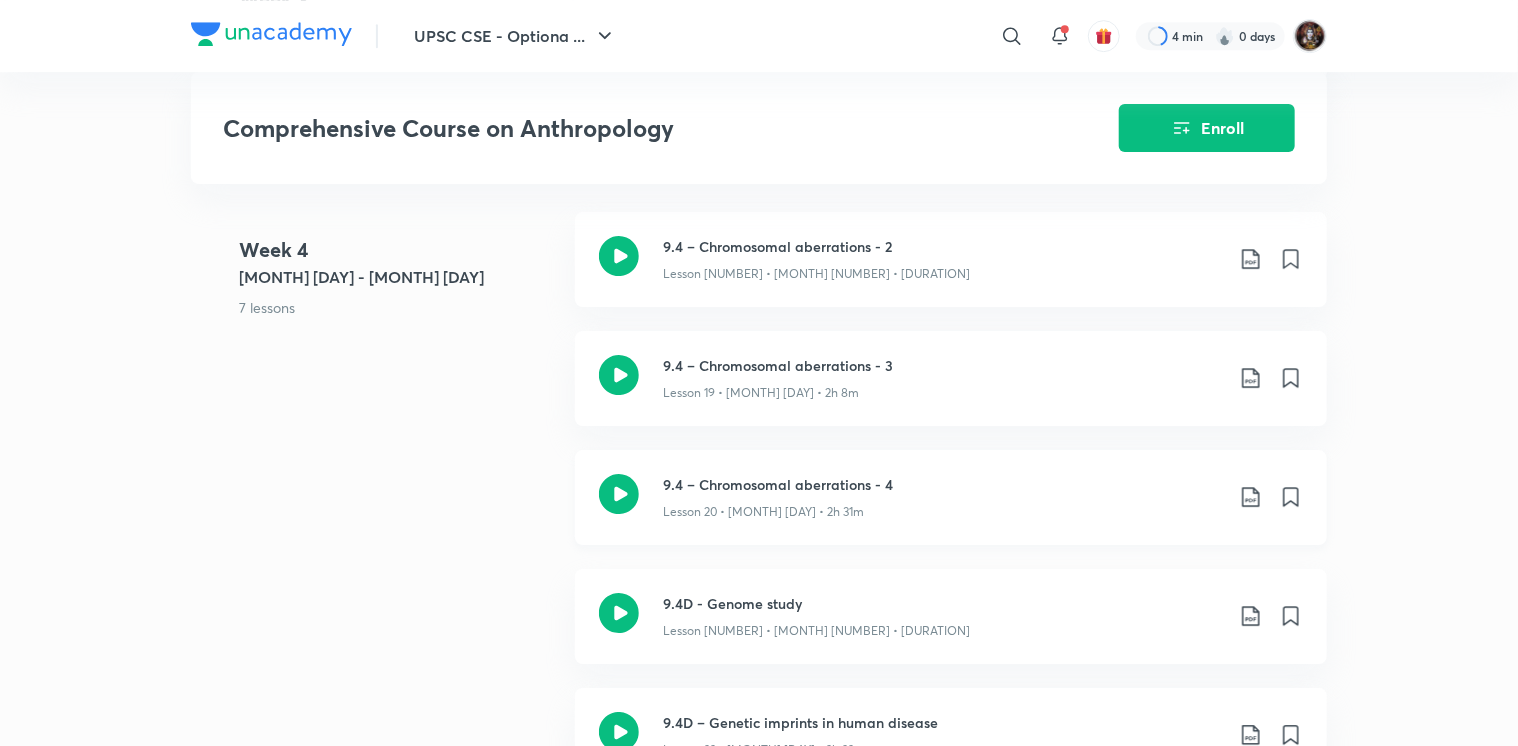 click 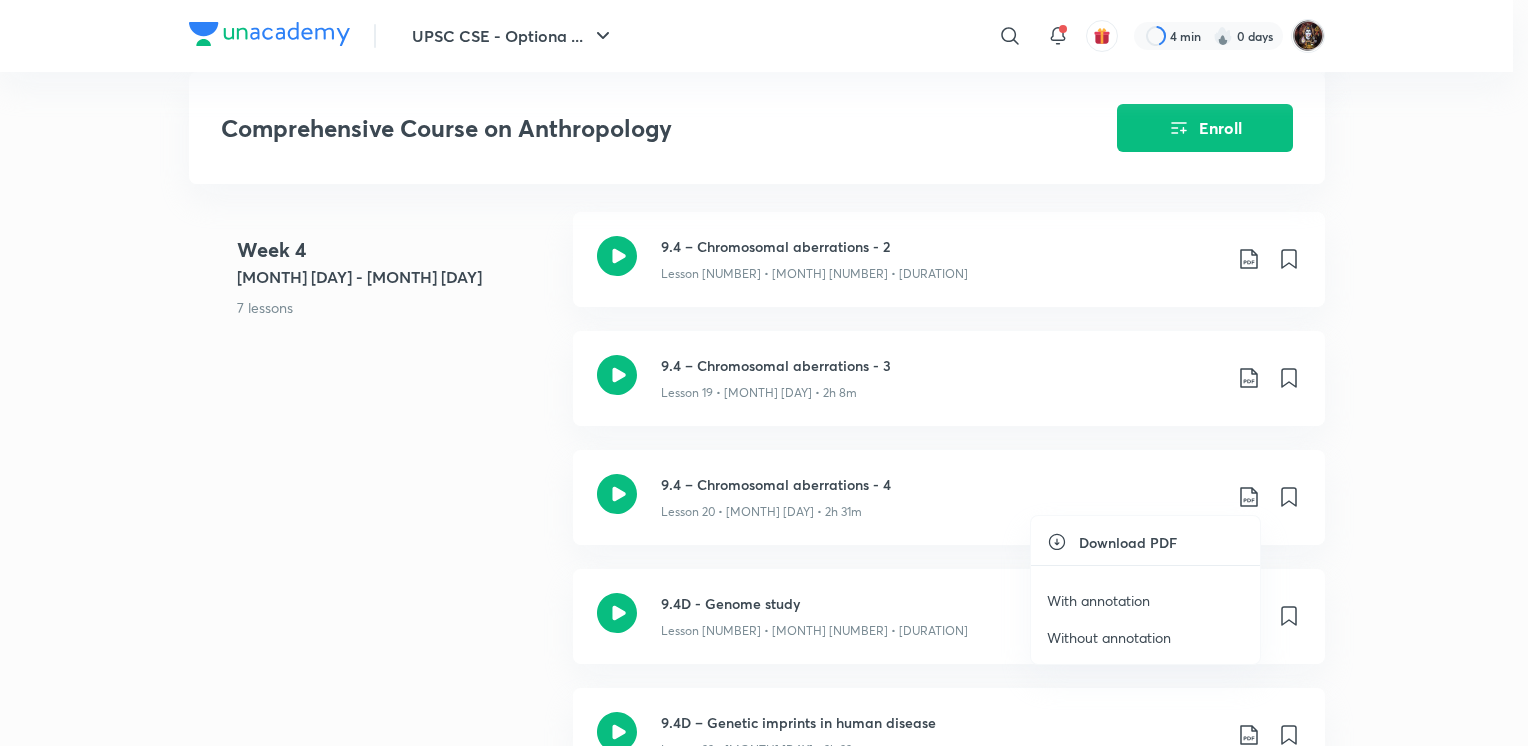 click on "Without annotation" at bounding box center [1109, 637] 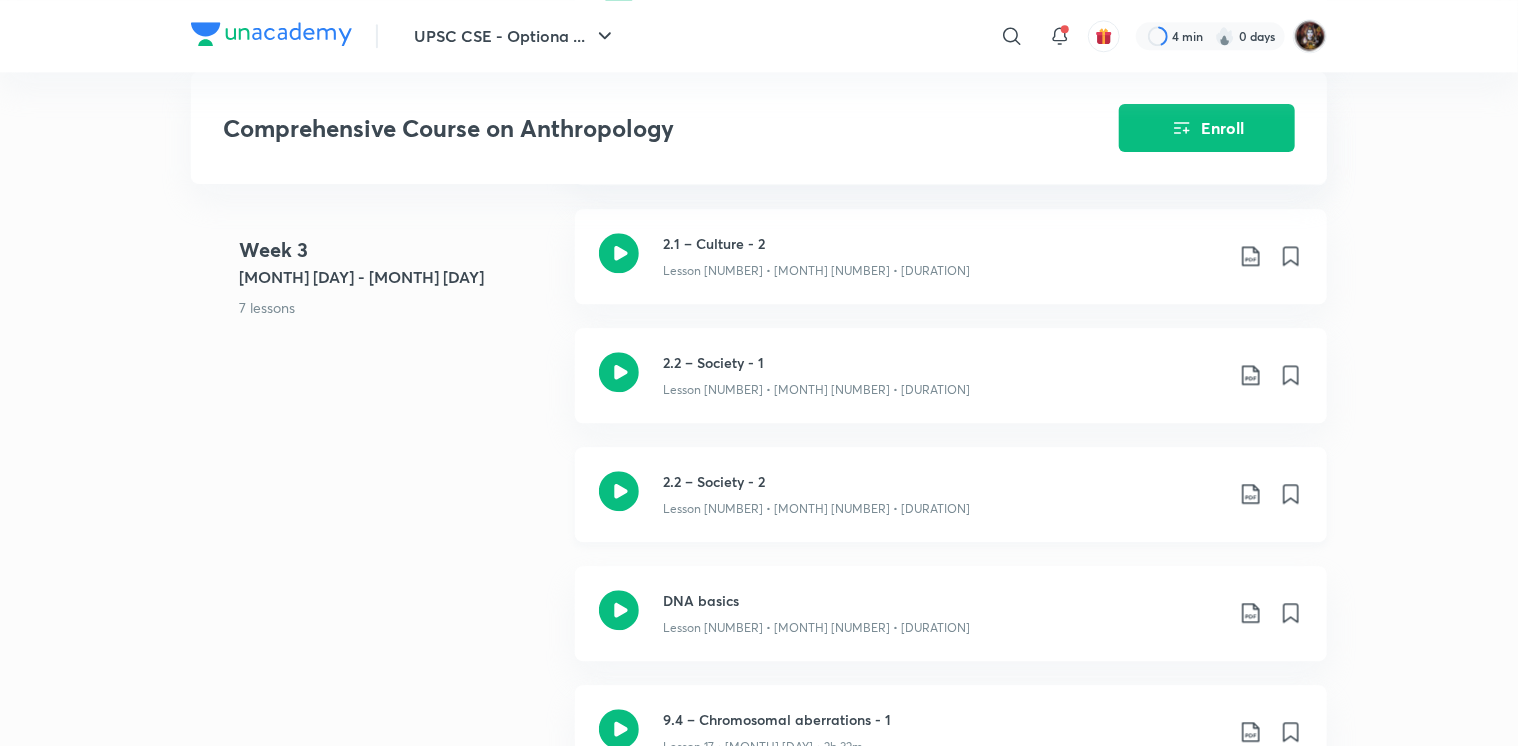 scroll, scrollTop: 2400, scrollLeft: 0, axis: vertical 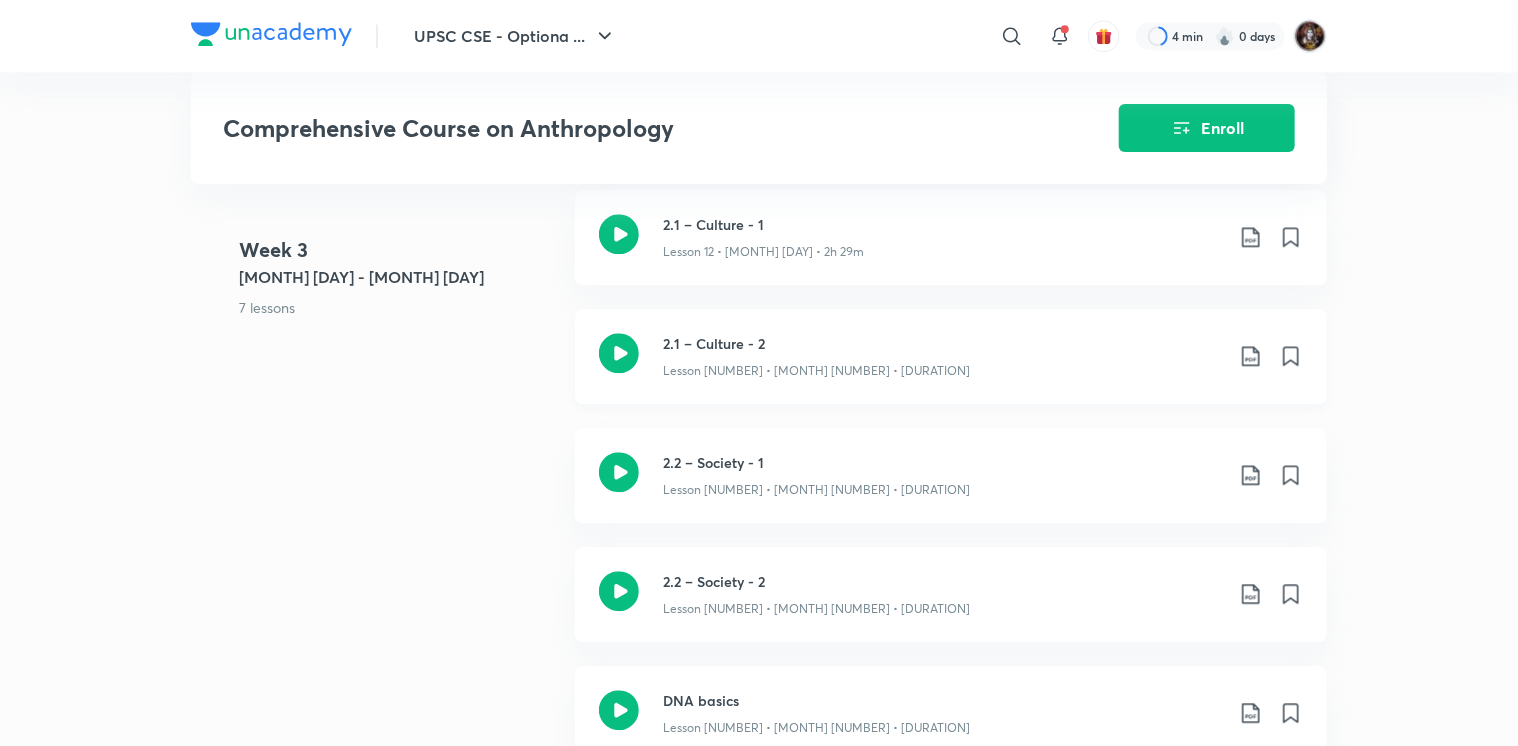 click 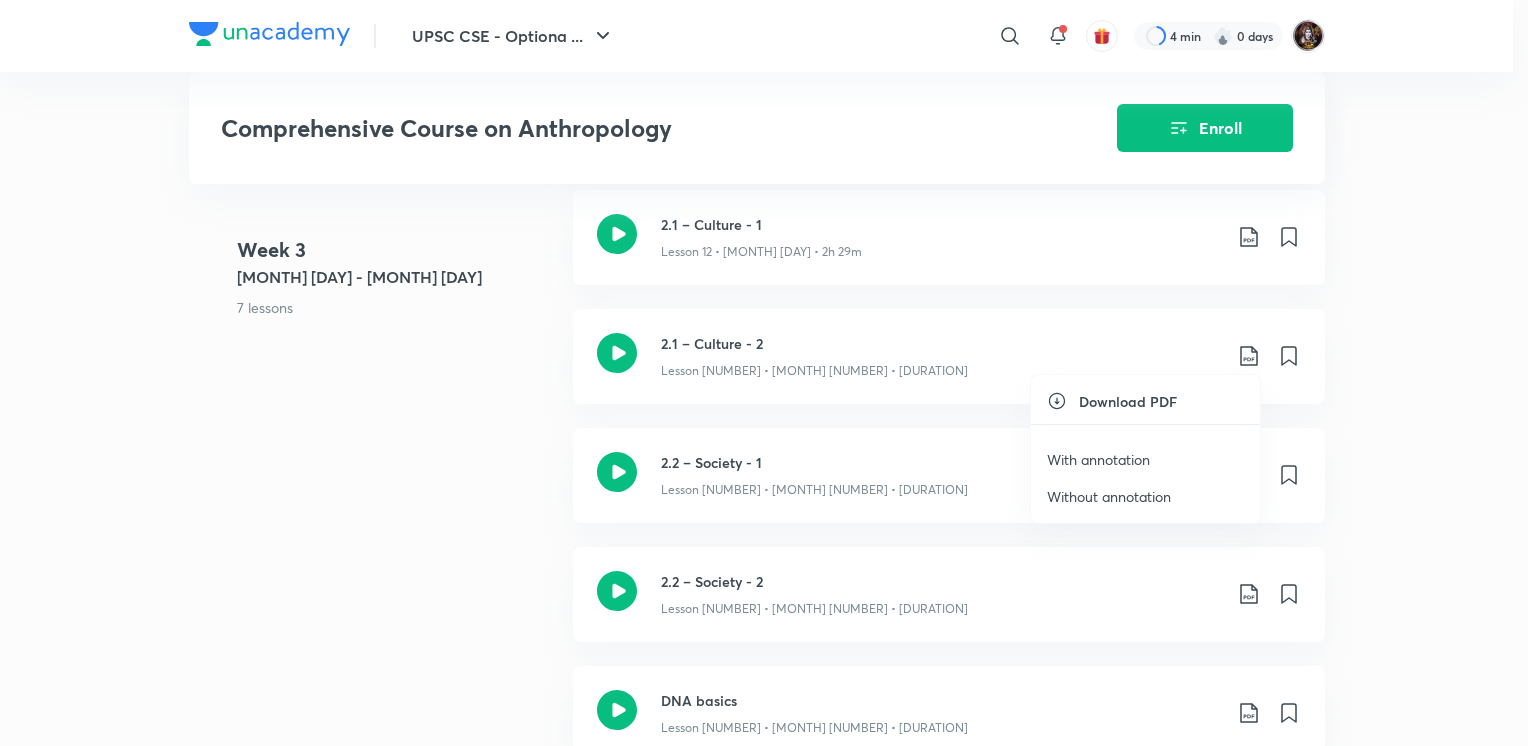 click on "Without annotation" at bounding box center (1109, 496) 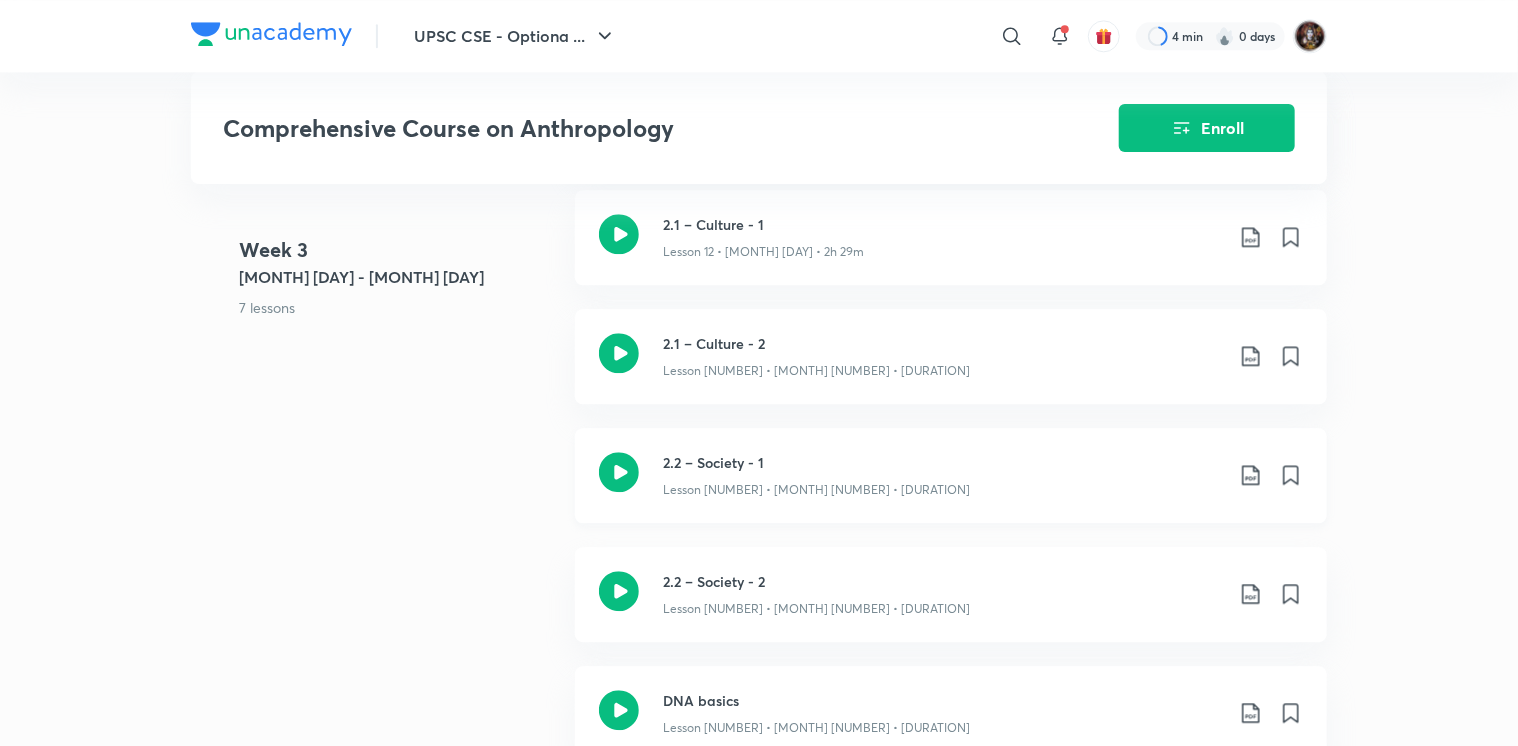 click 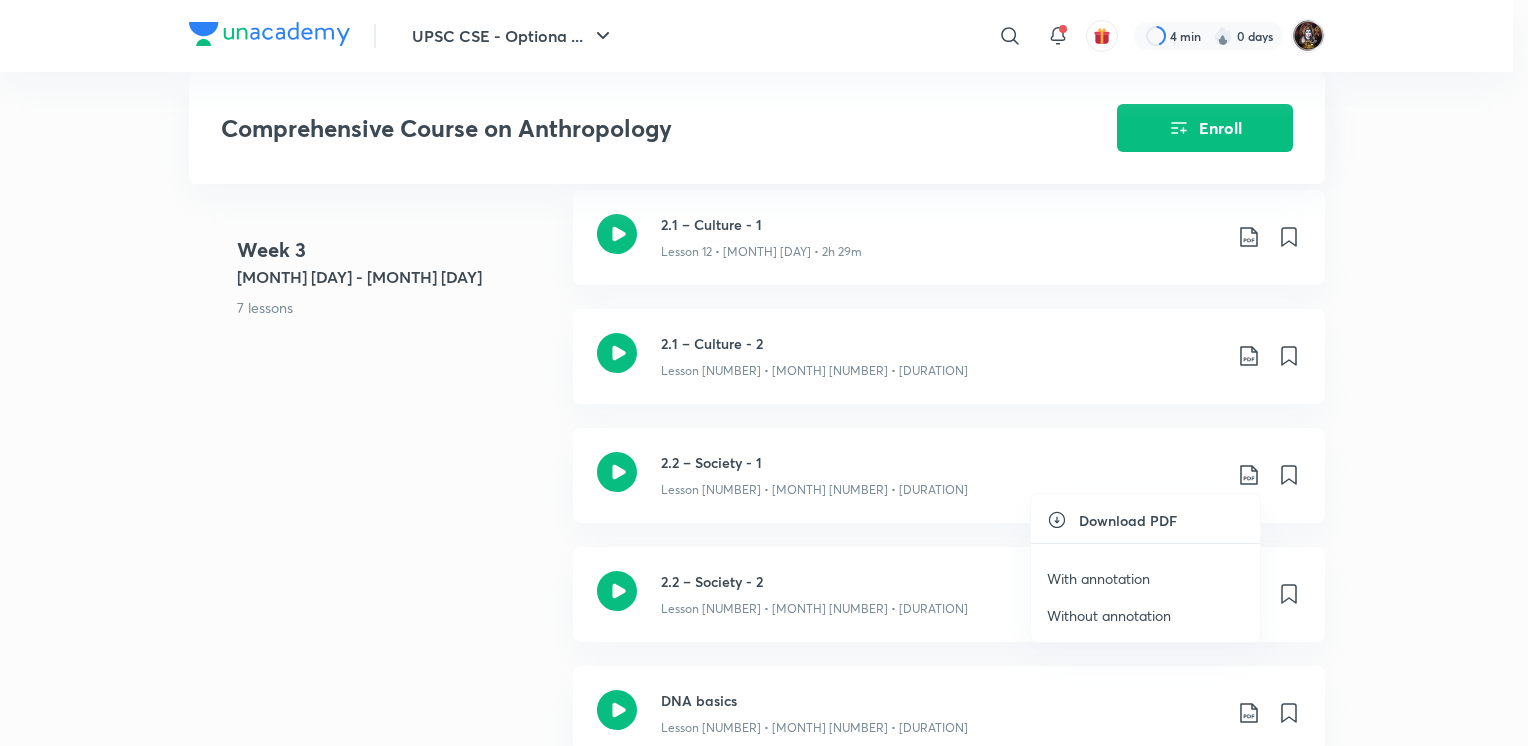 click on "Without annotation" at bounding box center [1109, 615] 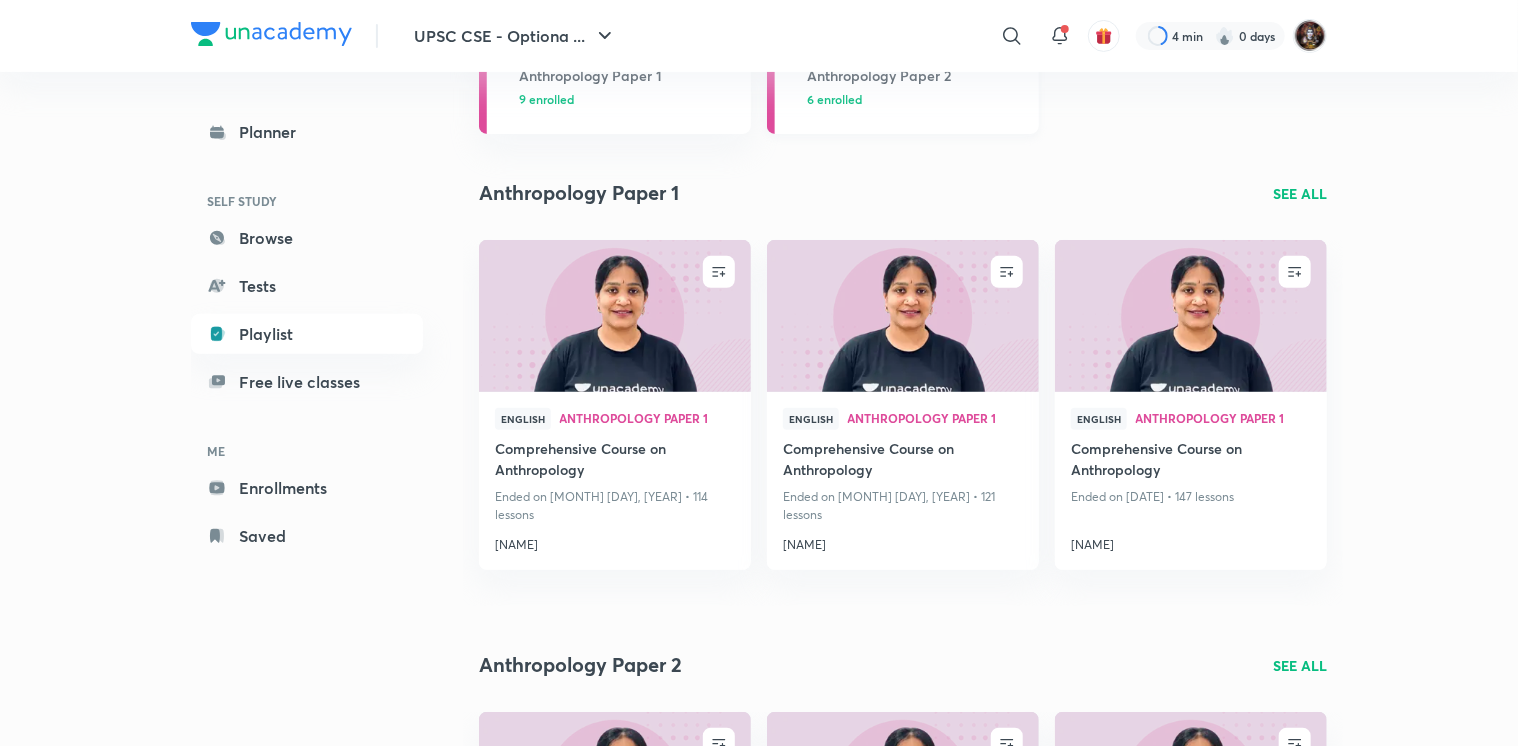 scroll, scrollTop: 300, scrollLeft: 0, axis: vertical 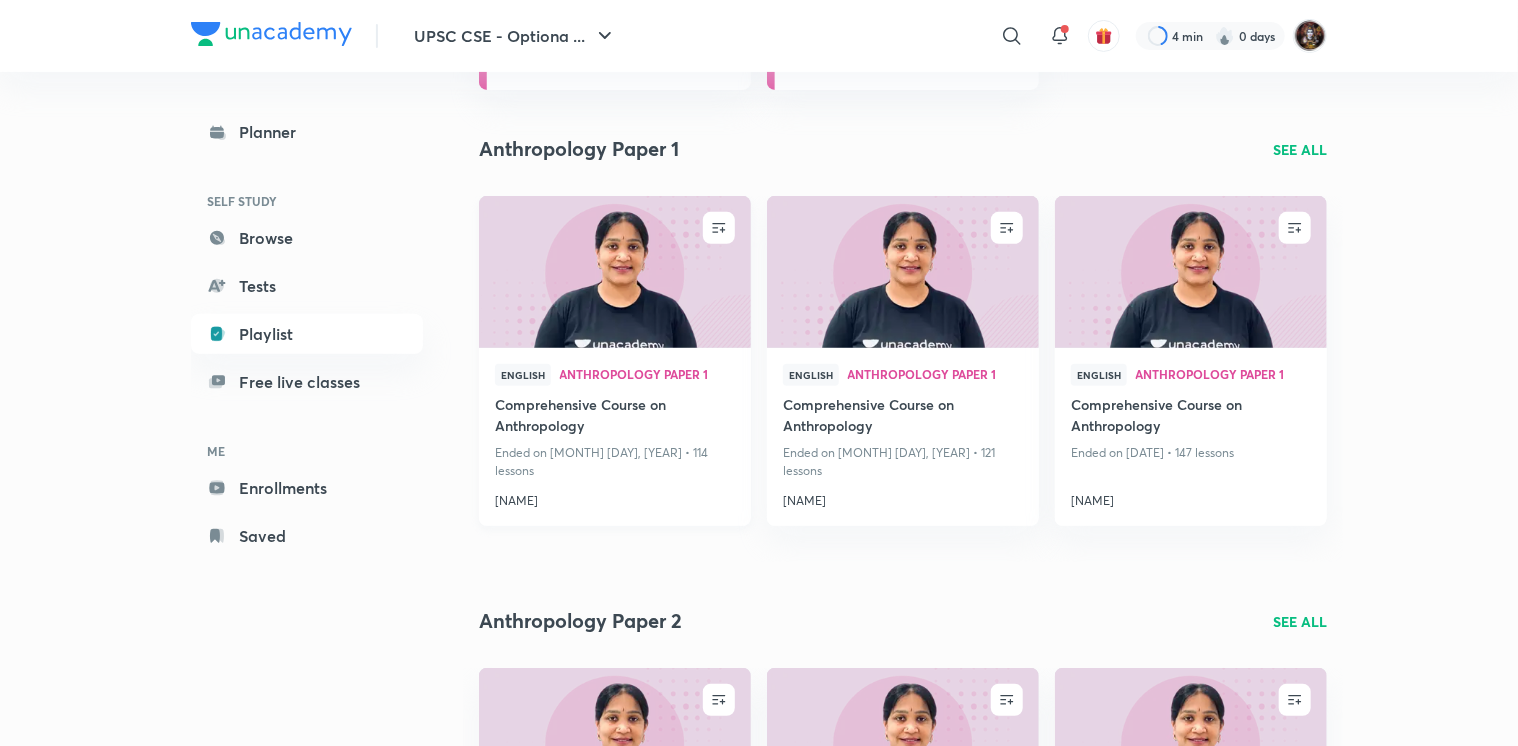 click at bounding box center (614, 271) 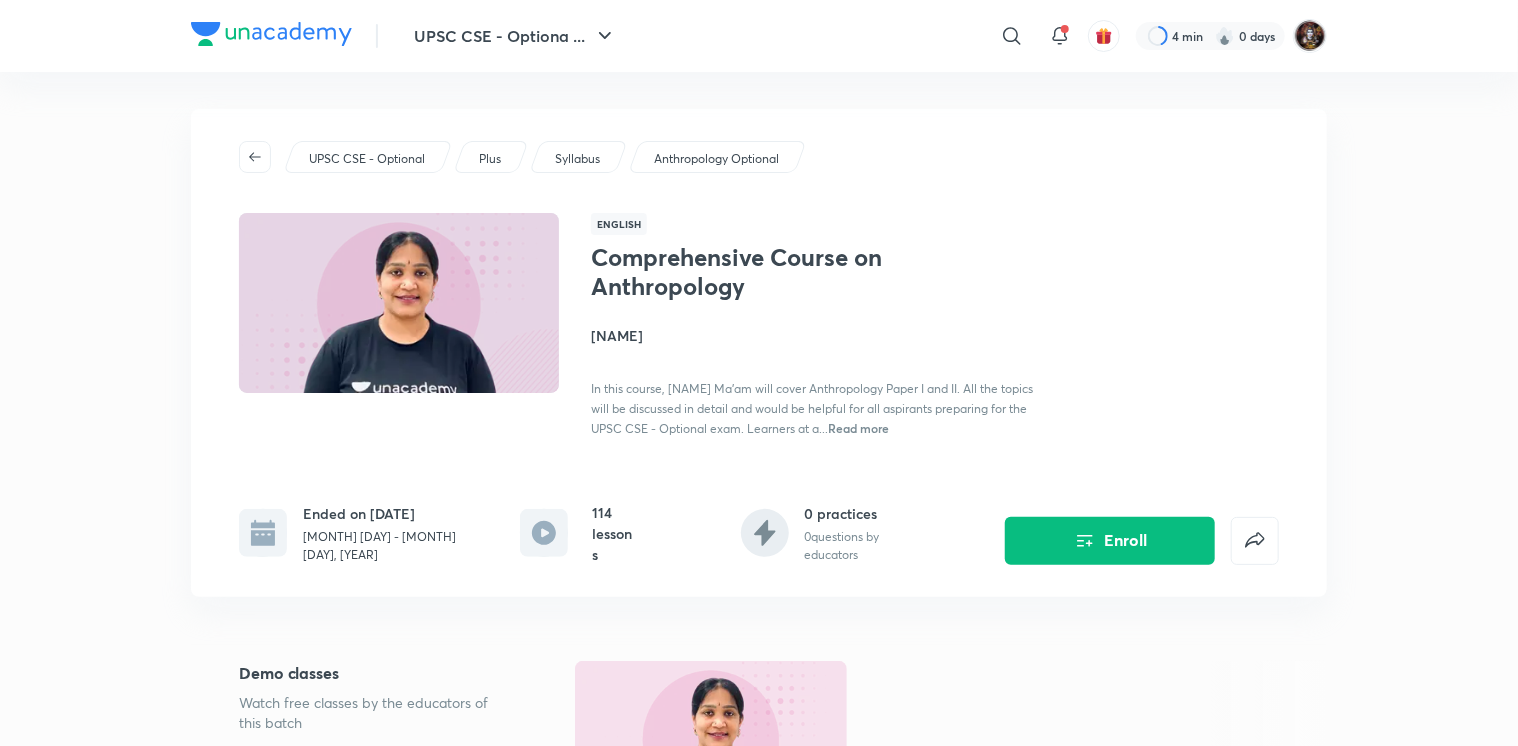scroll, scrollTop: 0, scrollLeft: 0, axis: both 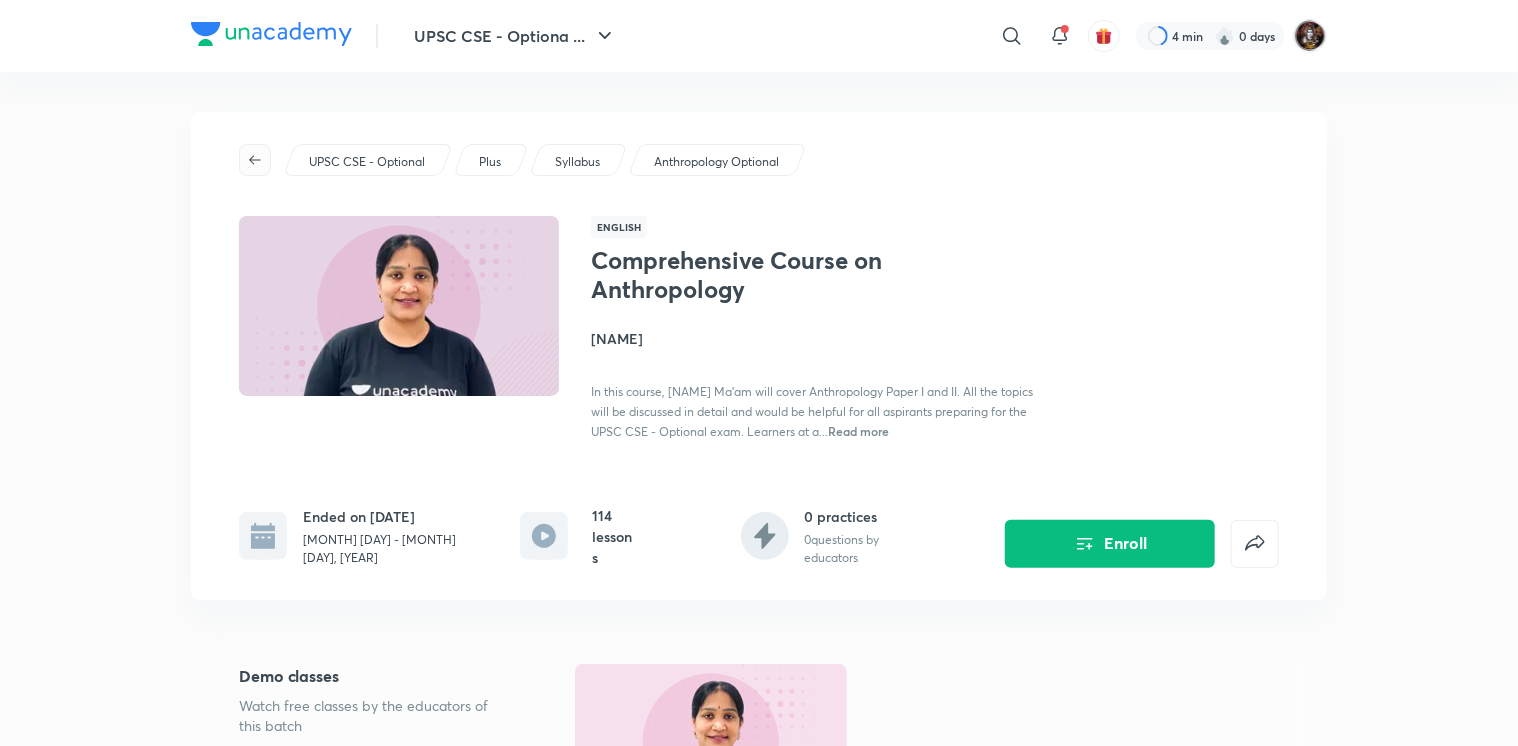 click 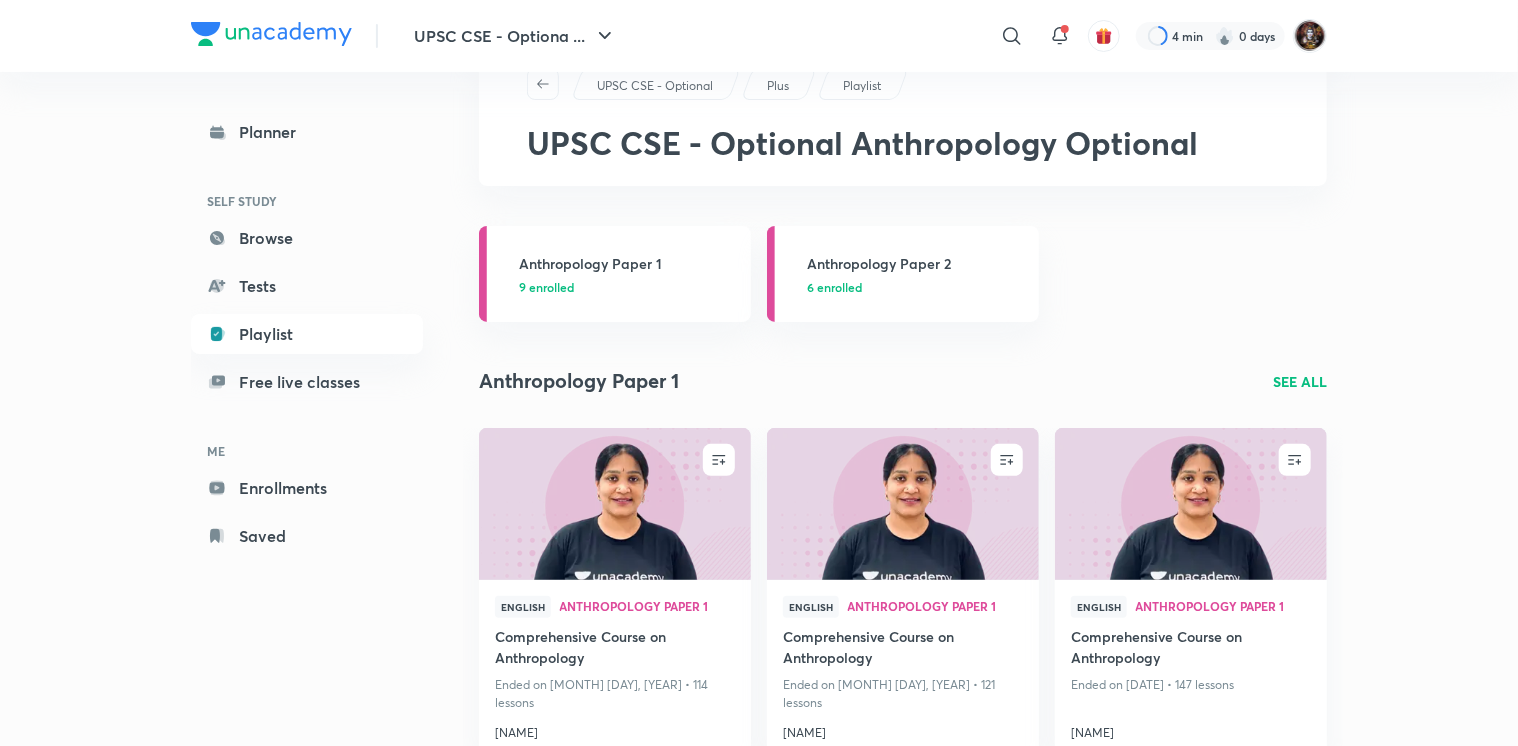 scroll, scrollTop: 300, scrollLeft: 0, axis: vertical 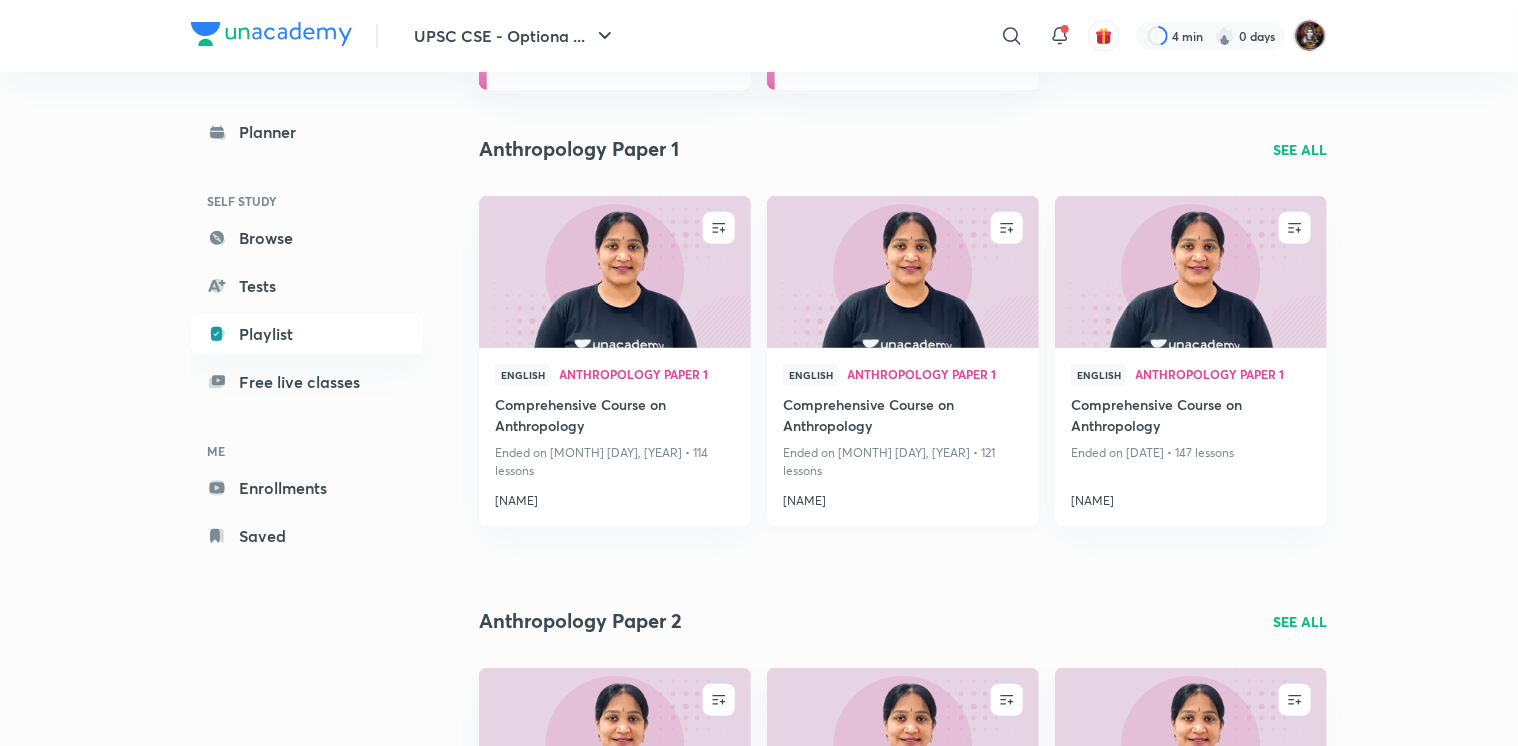 click at bounding box center (902, 271) 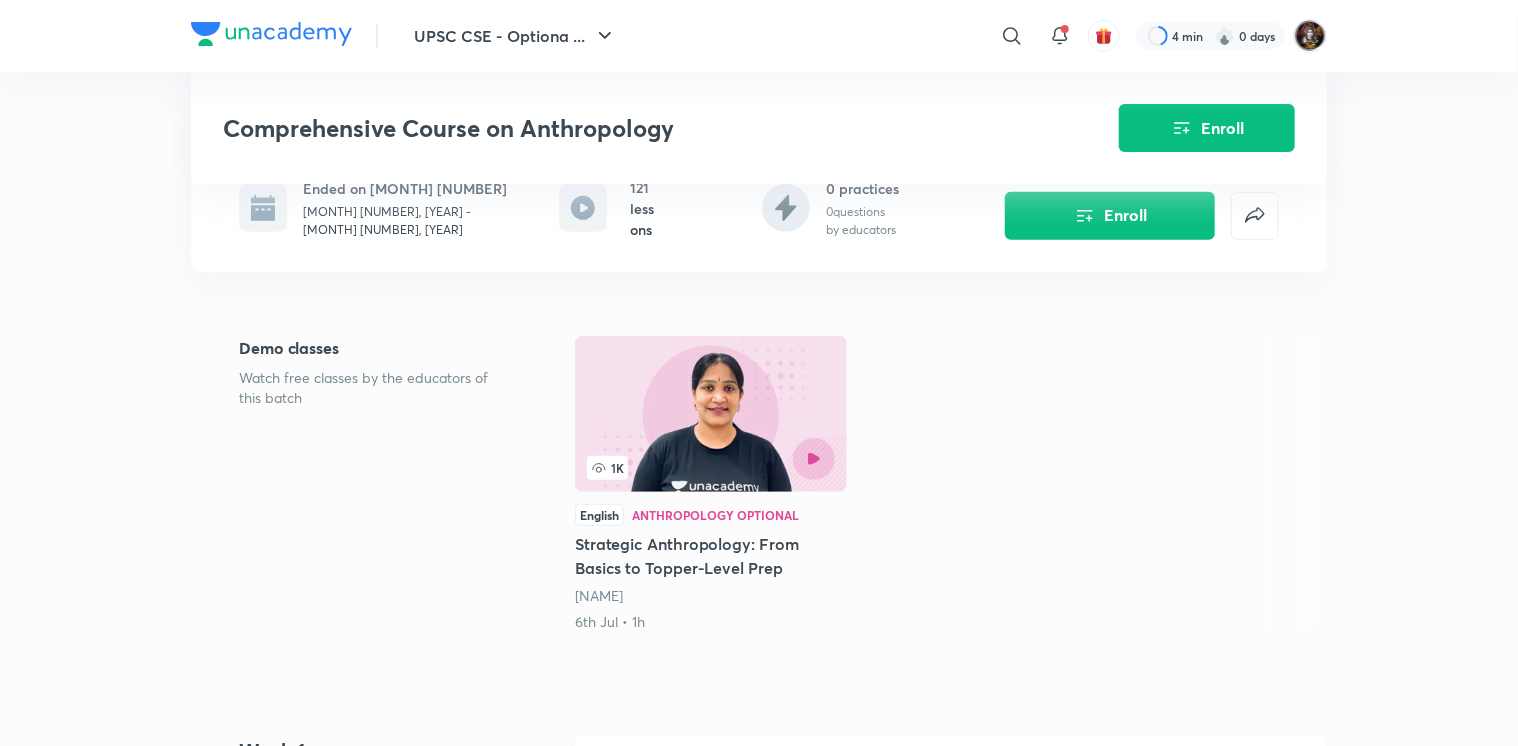 scroll, scrollTop: 0, scrollLeft: 0, axis: both 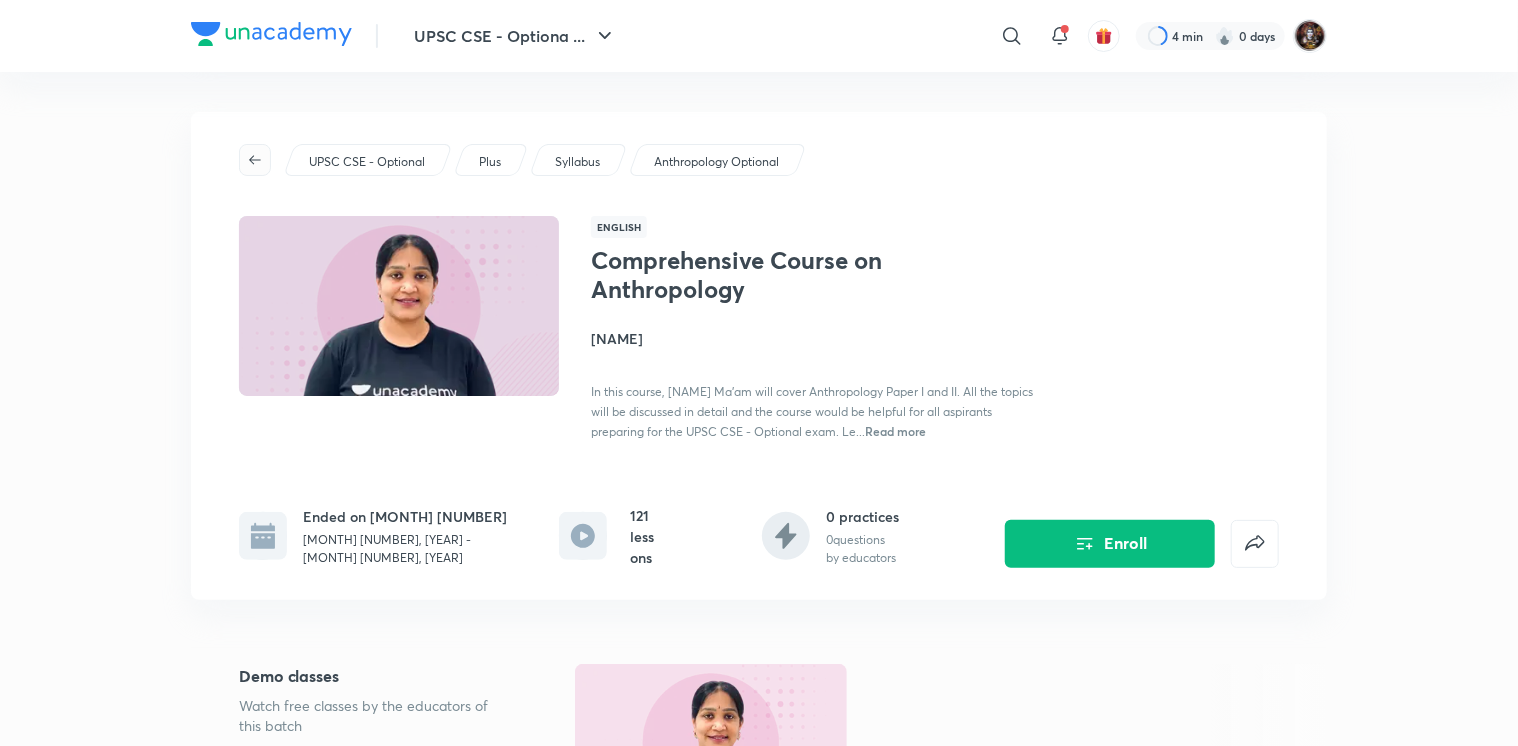 click 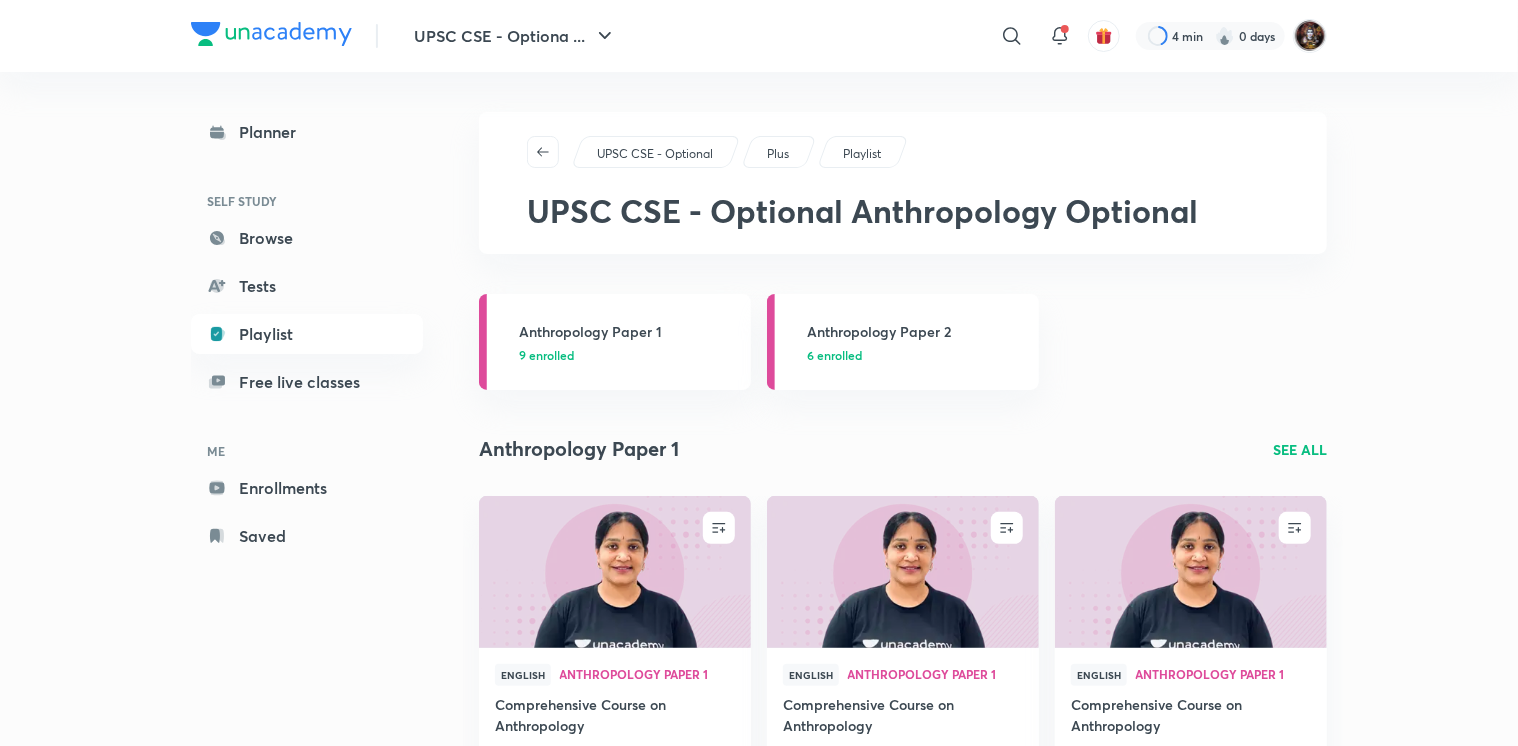click on "SEE ALL" at bounding box center [1300, 449] 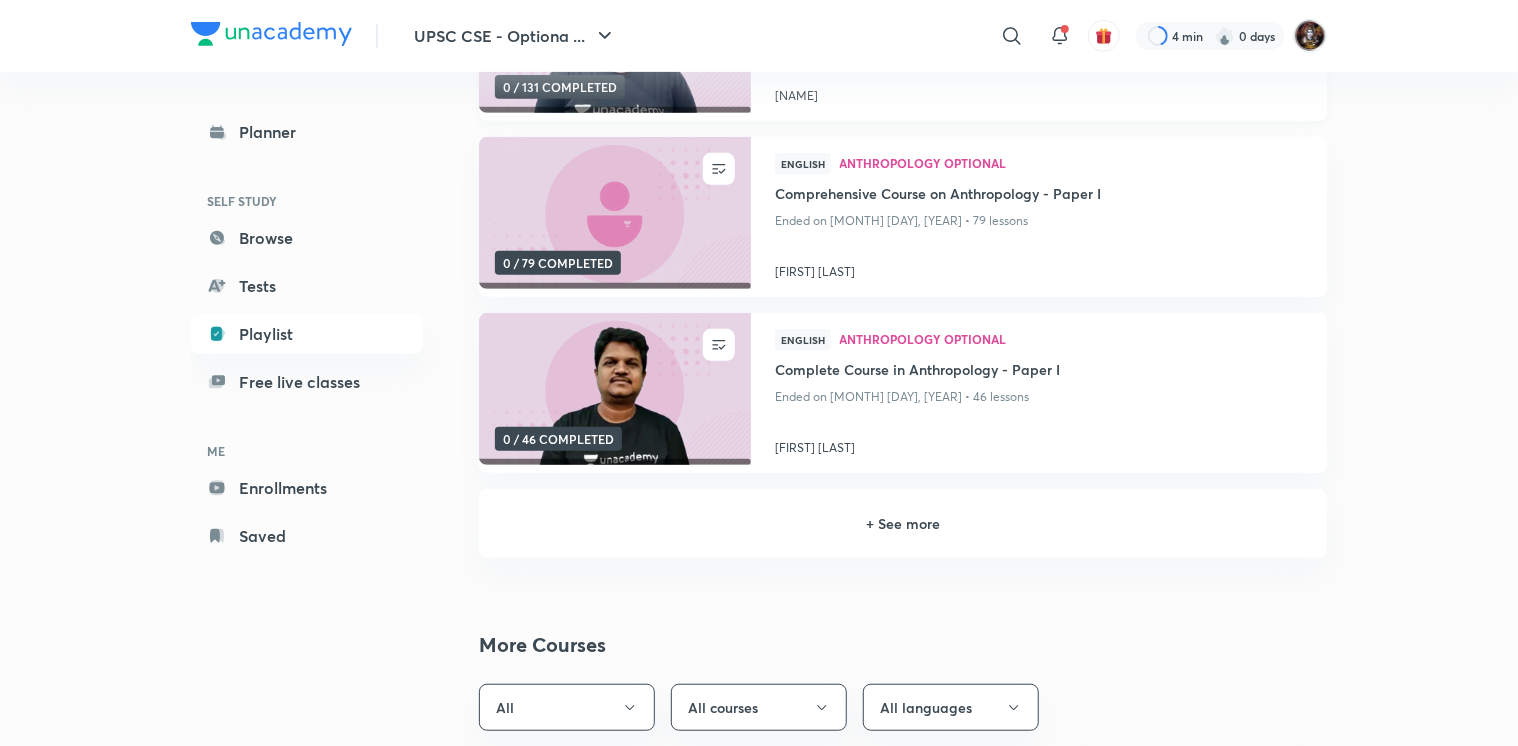 scroll, scrollTop: 400, scrollLeft: 0, axis: vertical 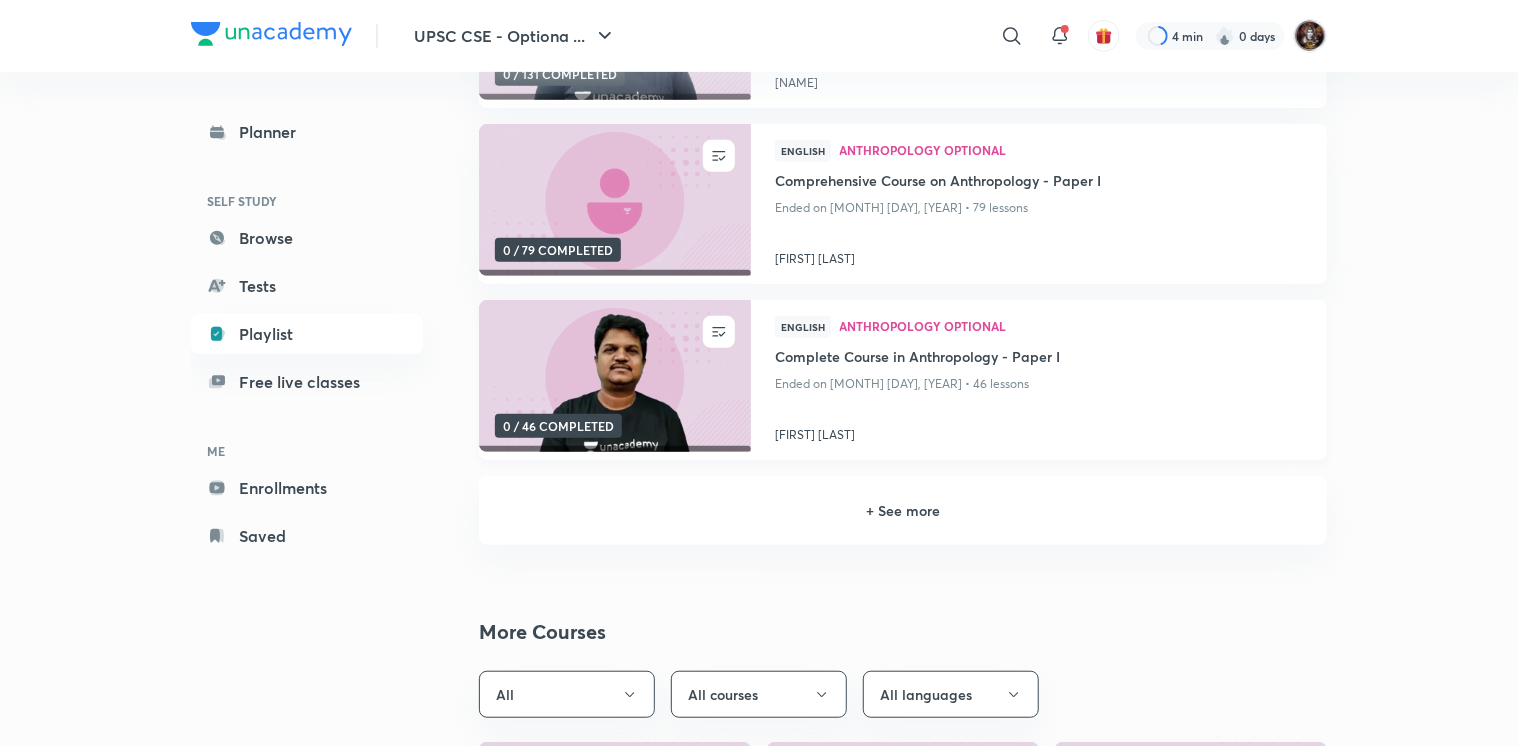 click at bounding box center [614, 376] 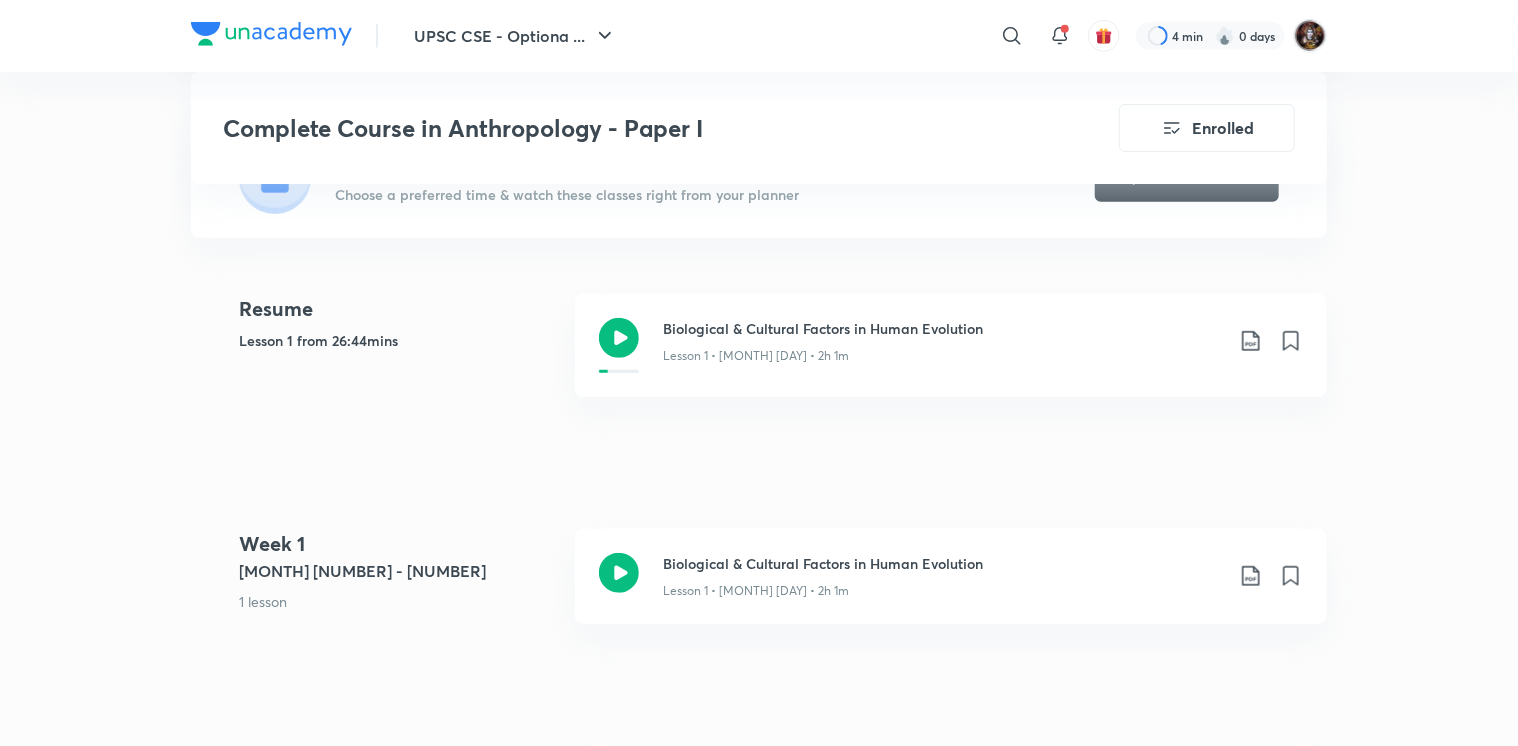 scroll, scrollTop: 500, scrollLeft: 0, axis: vertical 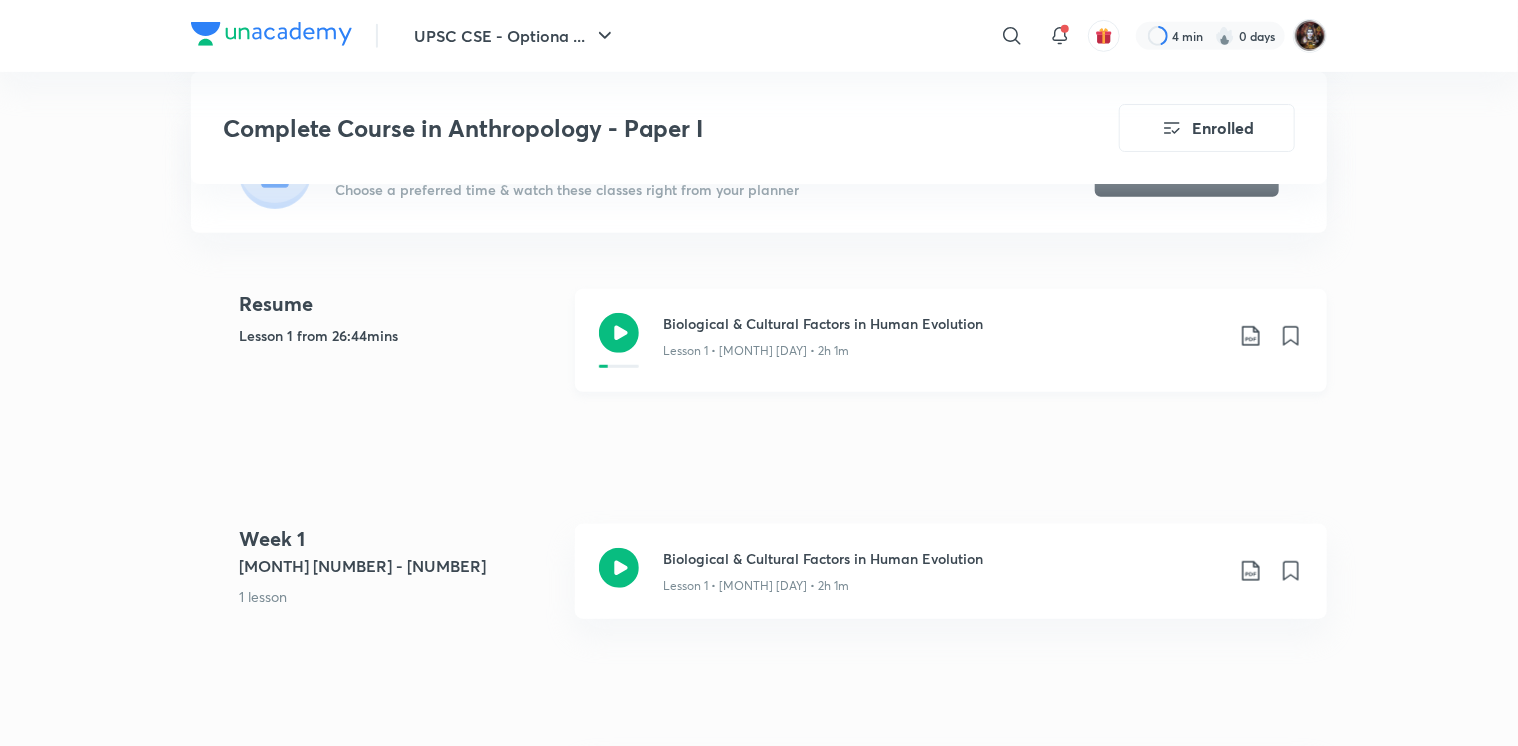 click 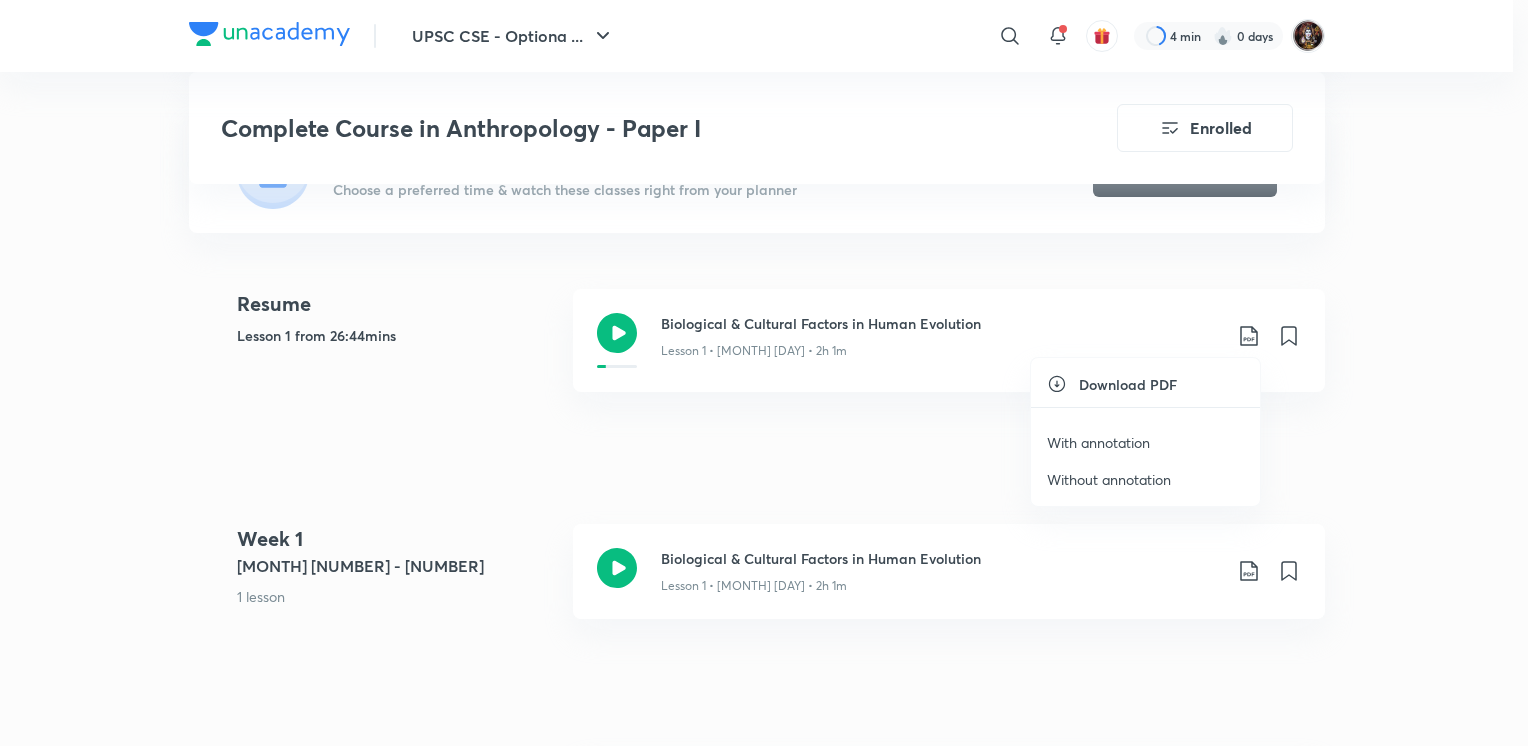 click on "Without annotation" at bounding box center [1109, 479] 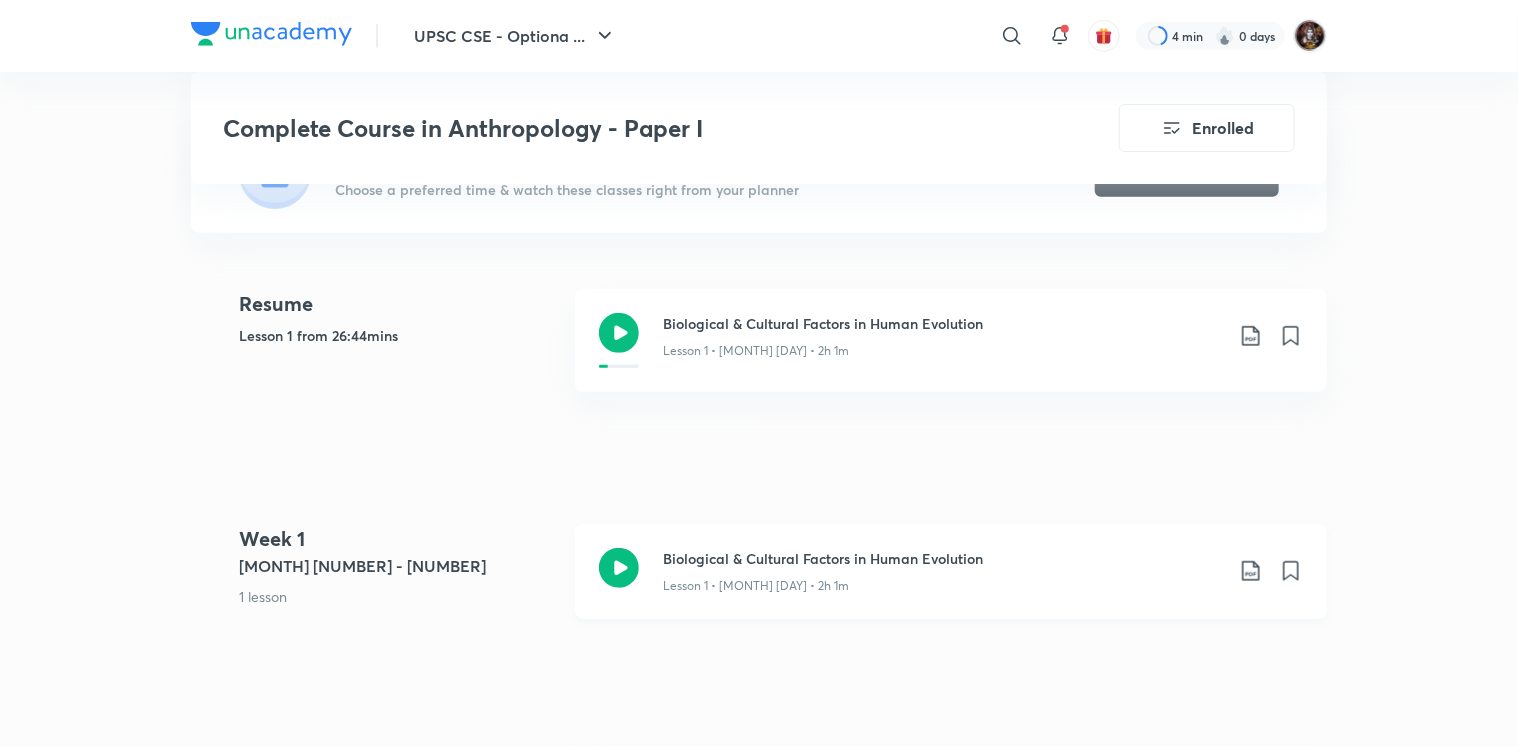 click 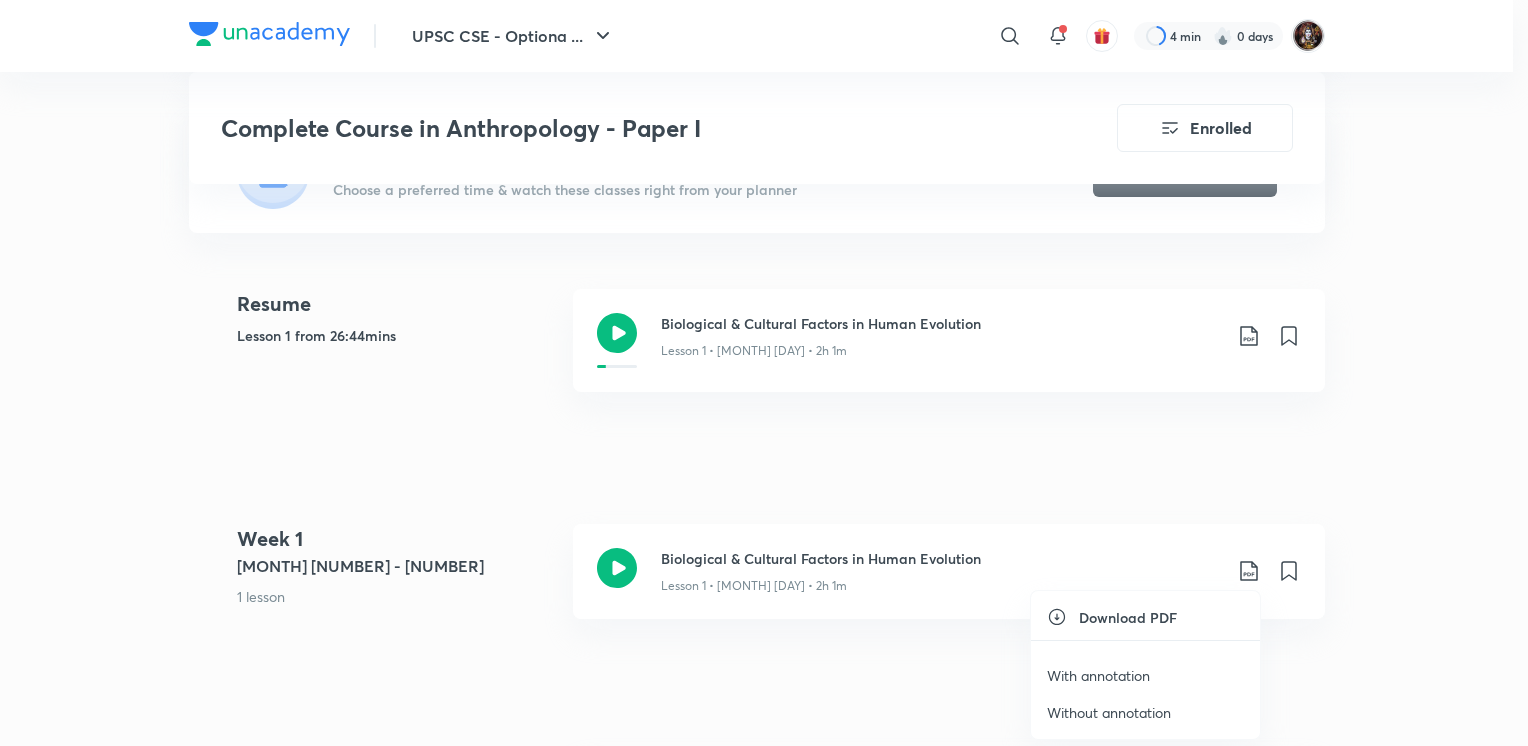 click on "Without annotation" at bounding box center (1109, 712) 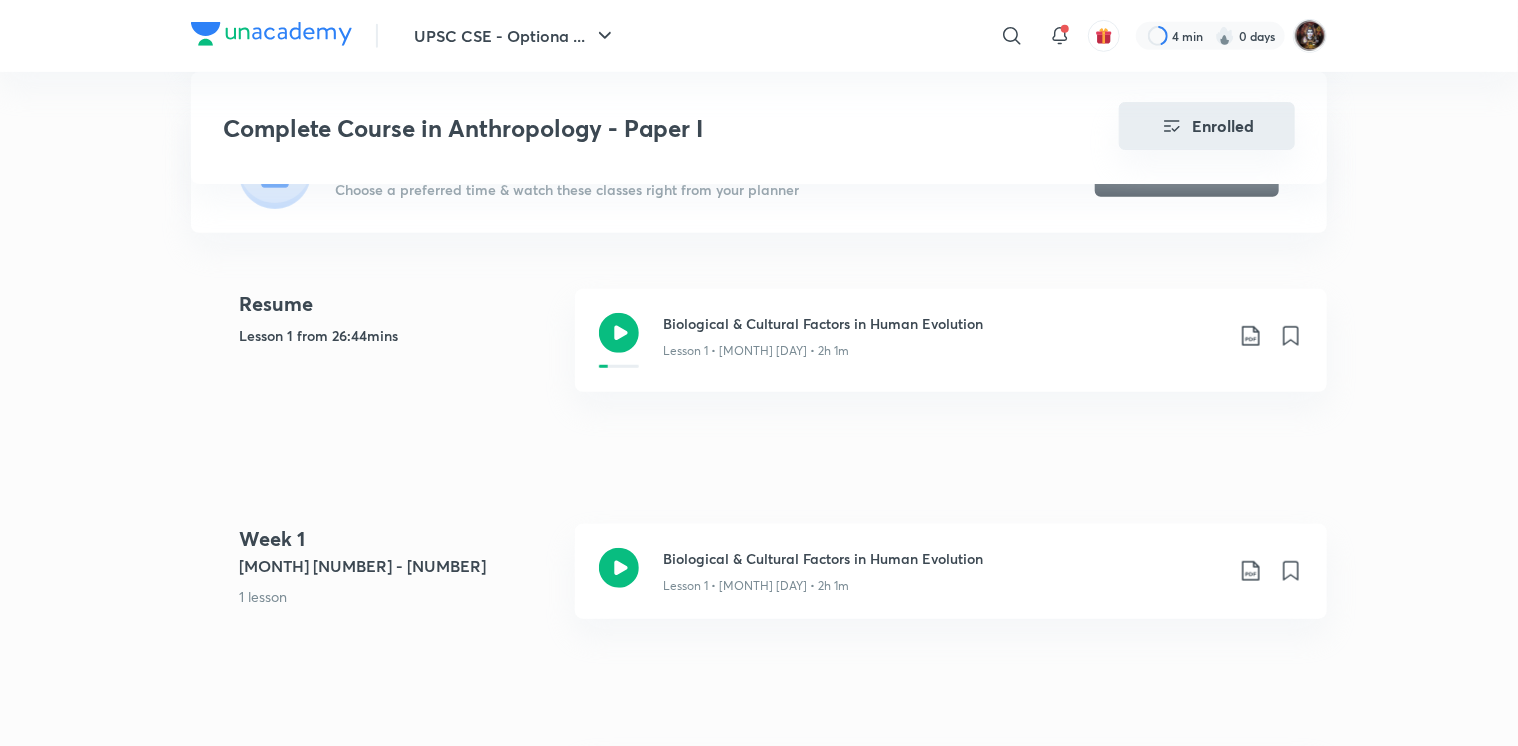 click on "Enrolled" at bounding box center (1207, 126) 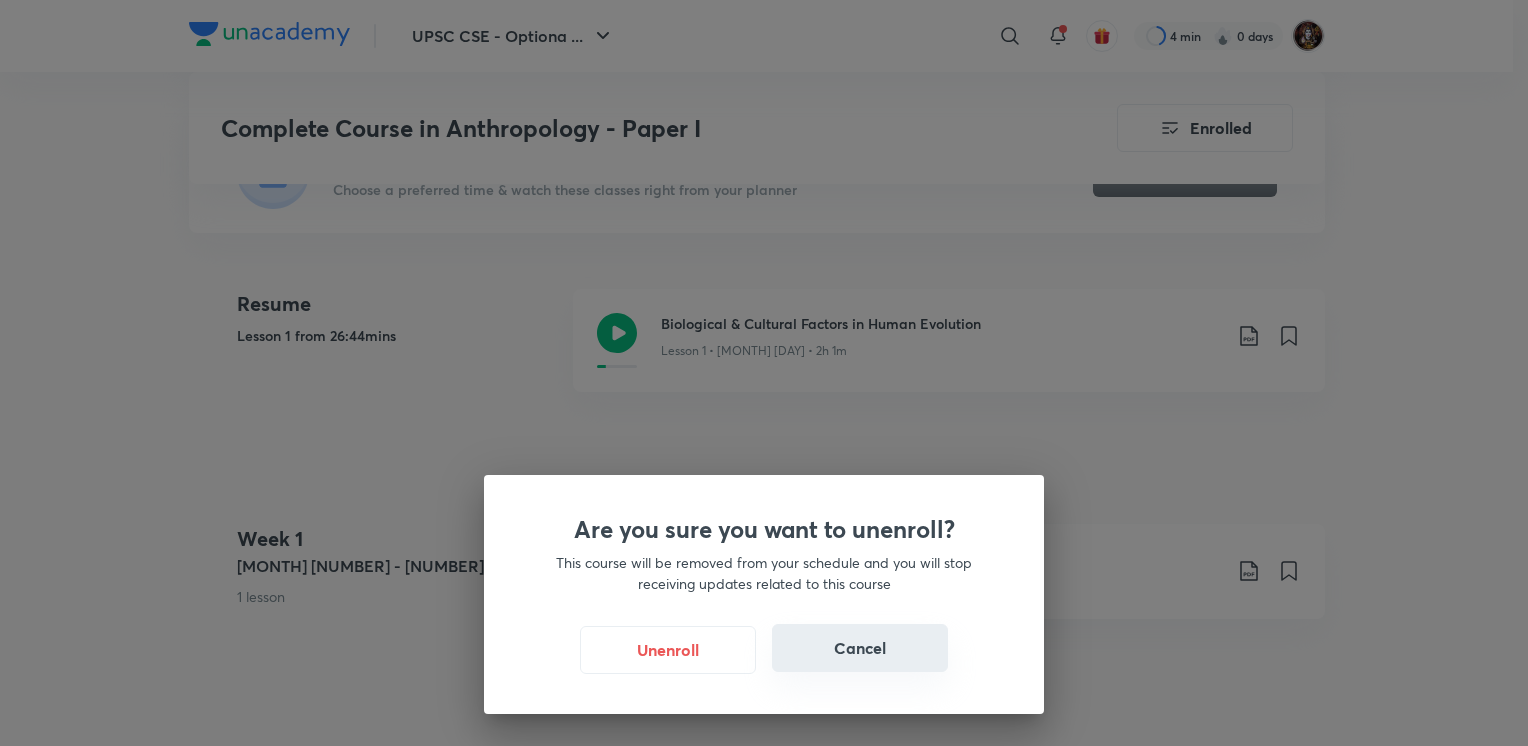 click on "Cancel" at bounding box center (860, 648) 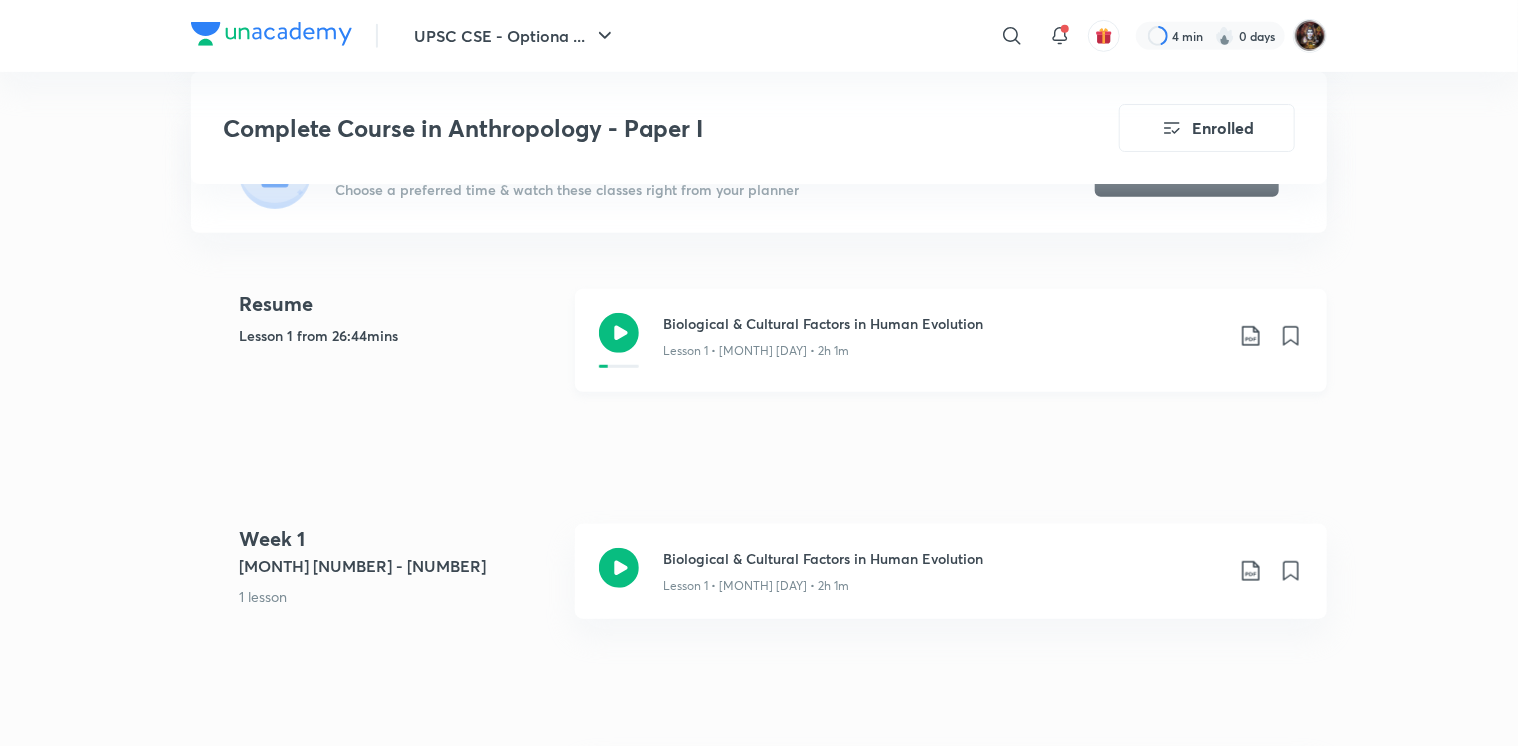 click 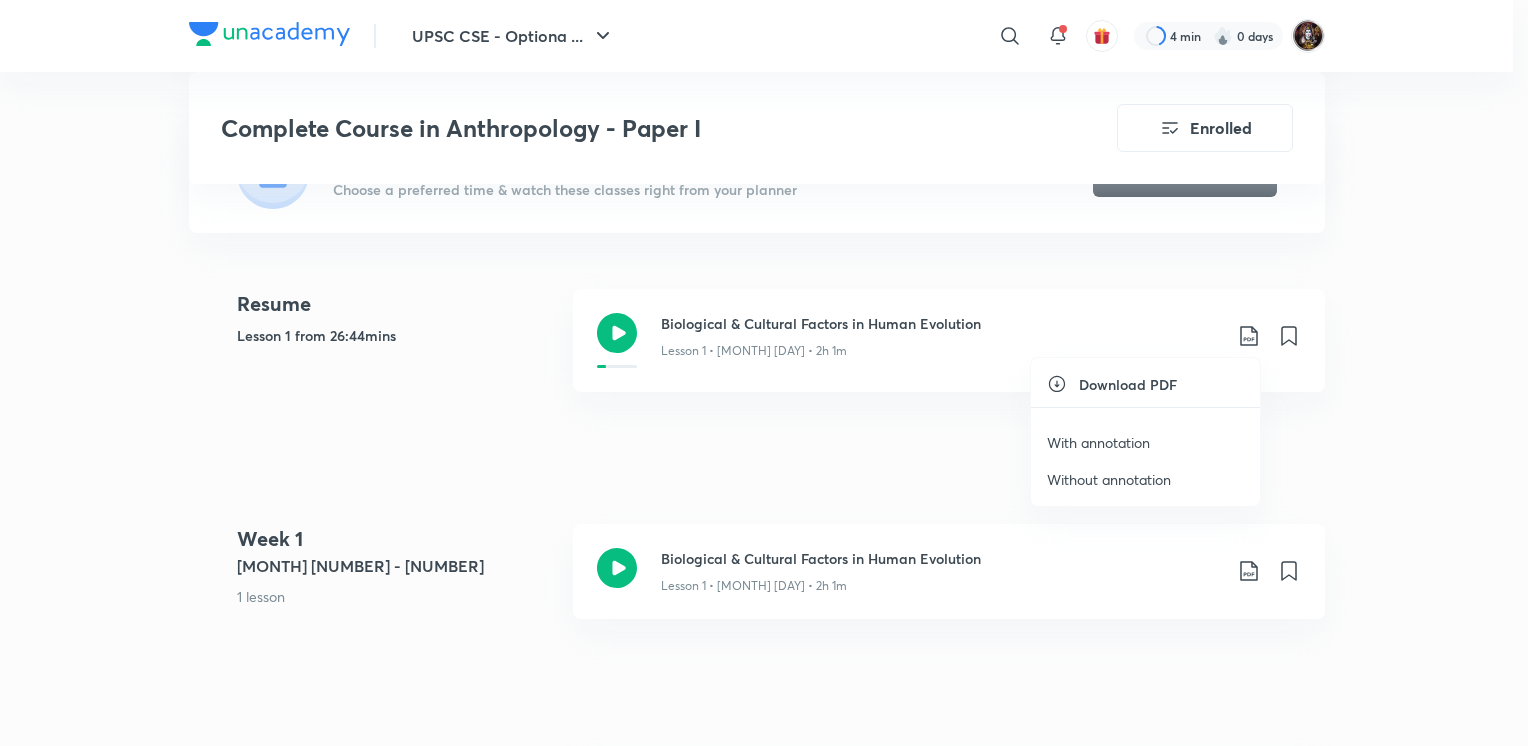 click on "With annotation" at bounding box center (1098, 442) 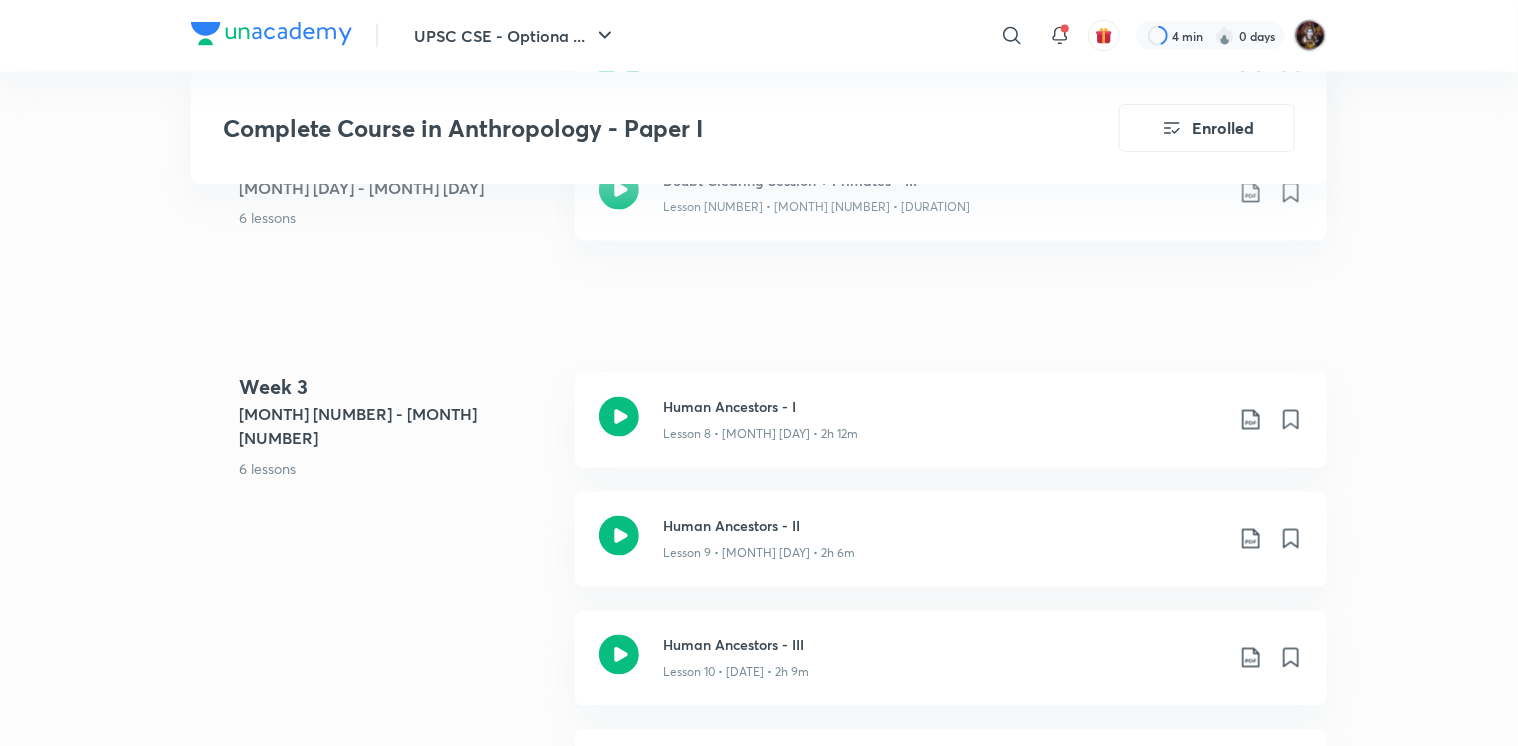 scroll, scrollTop: 1400, scrollLeft: 0, axis: vertical 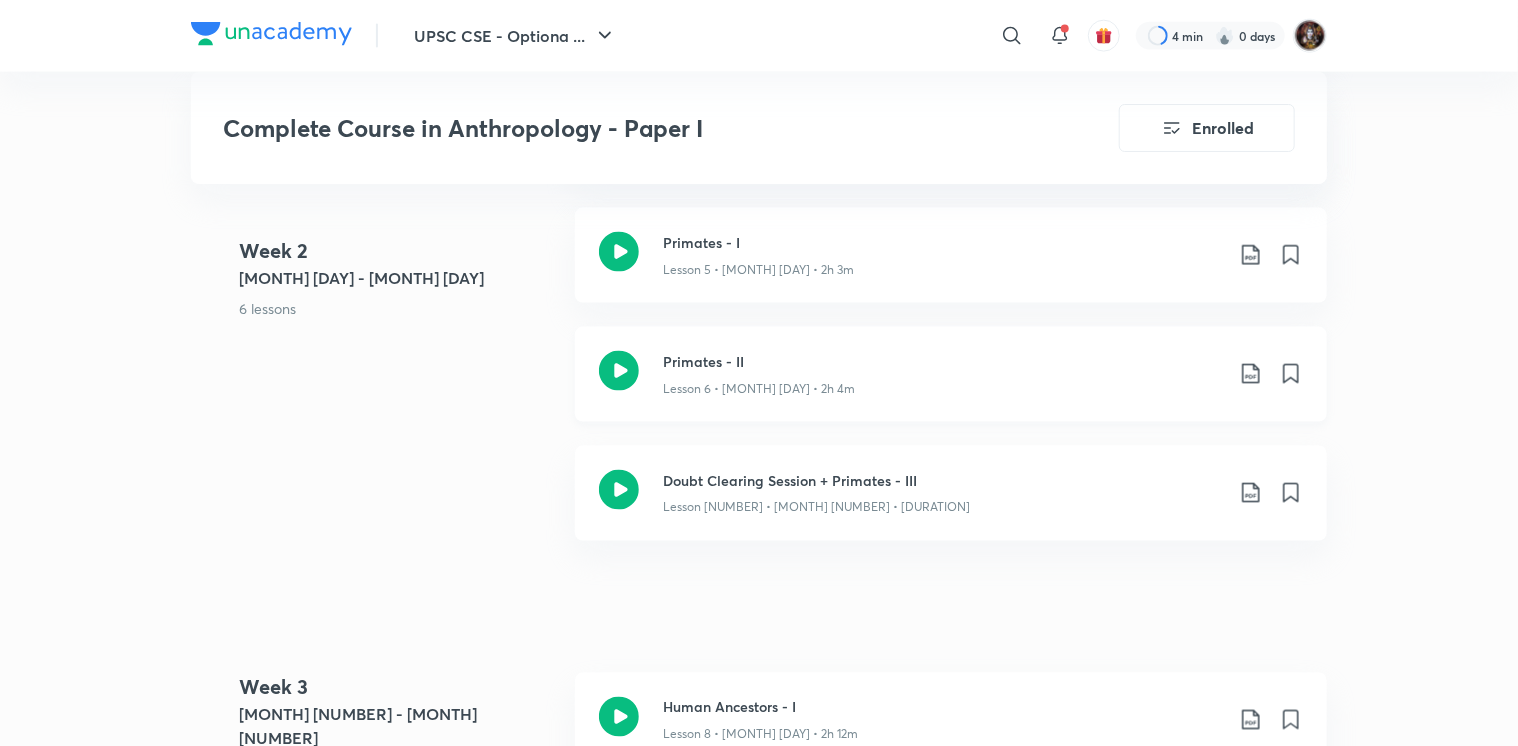 click 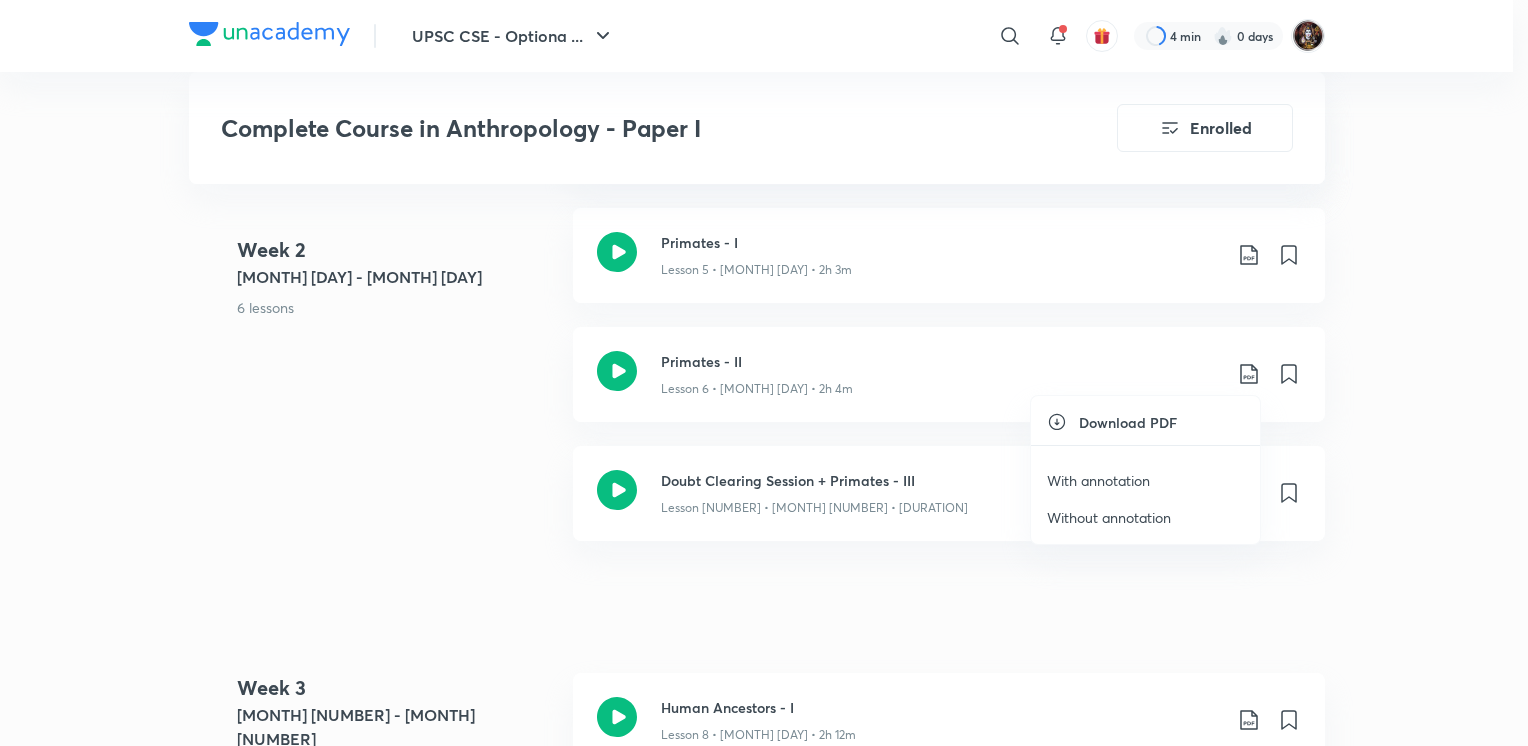 click on "Without annotation" at bounding box center (1109, 517) 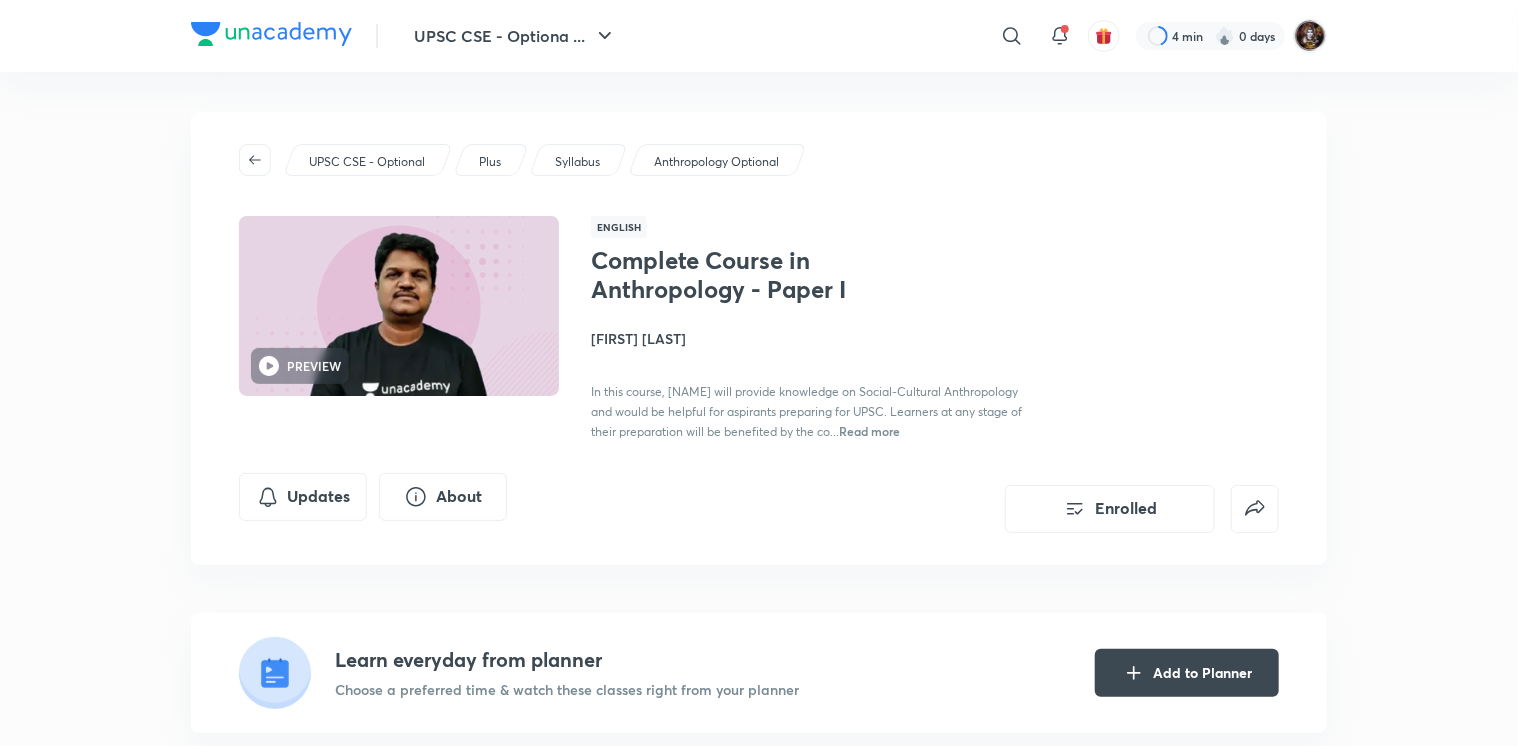 scroll, scrollTop: 400, scrollLeft: 0, axis: vertical 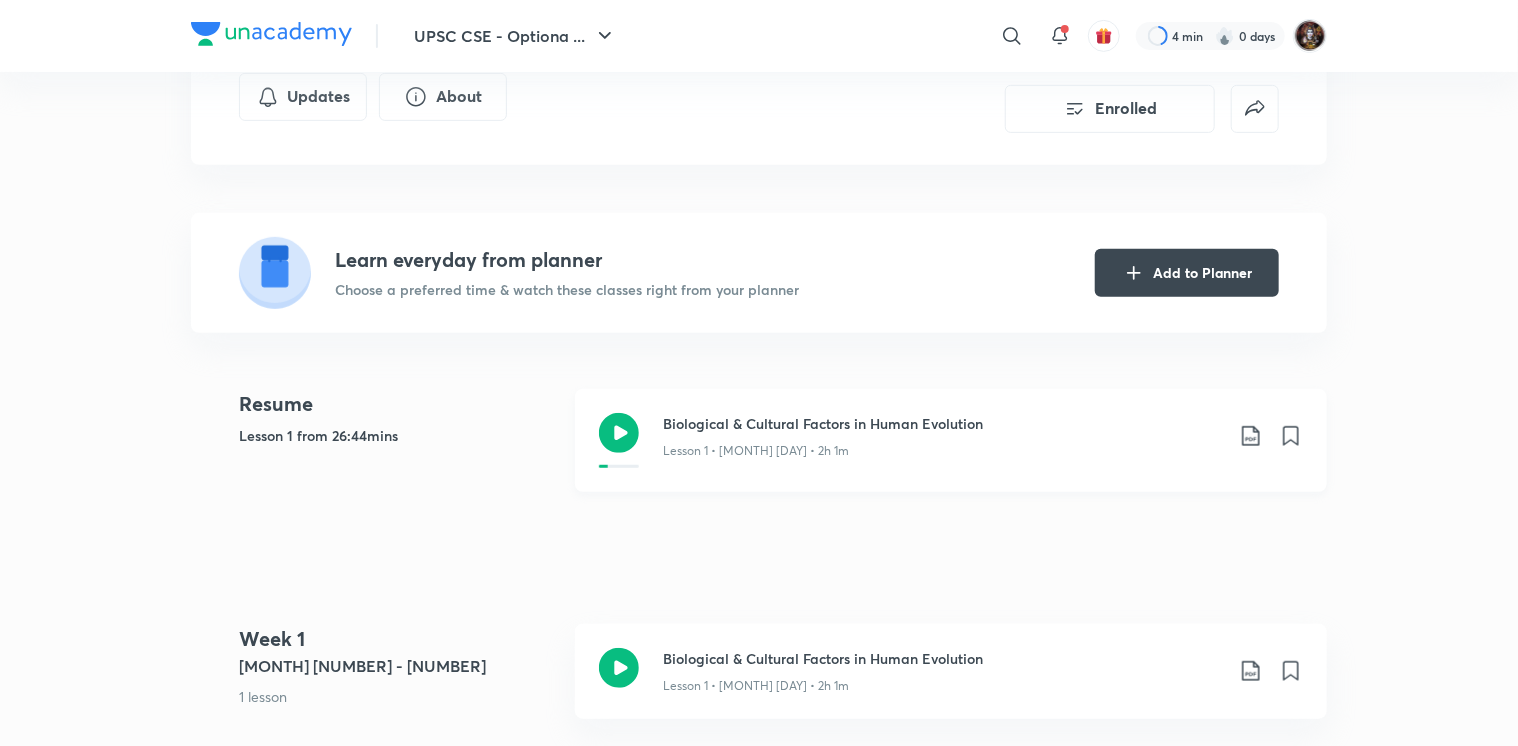 click on "Lesson 1 • [MONTH] [DAY] • 2h 1m" at bounding box center [943, 447] 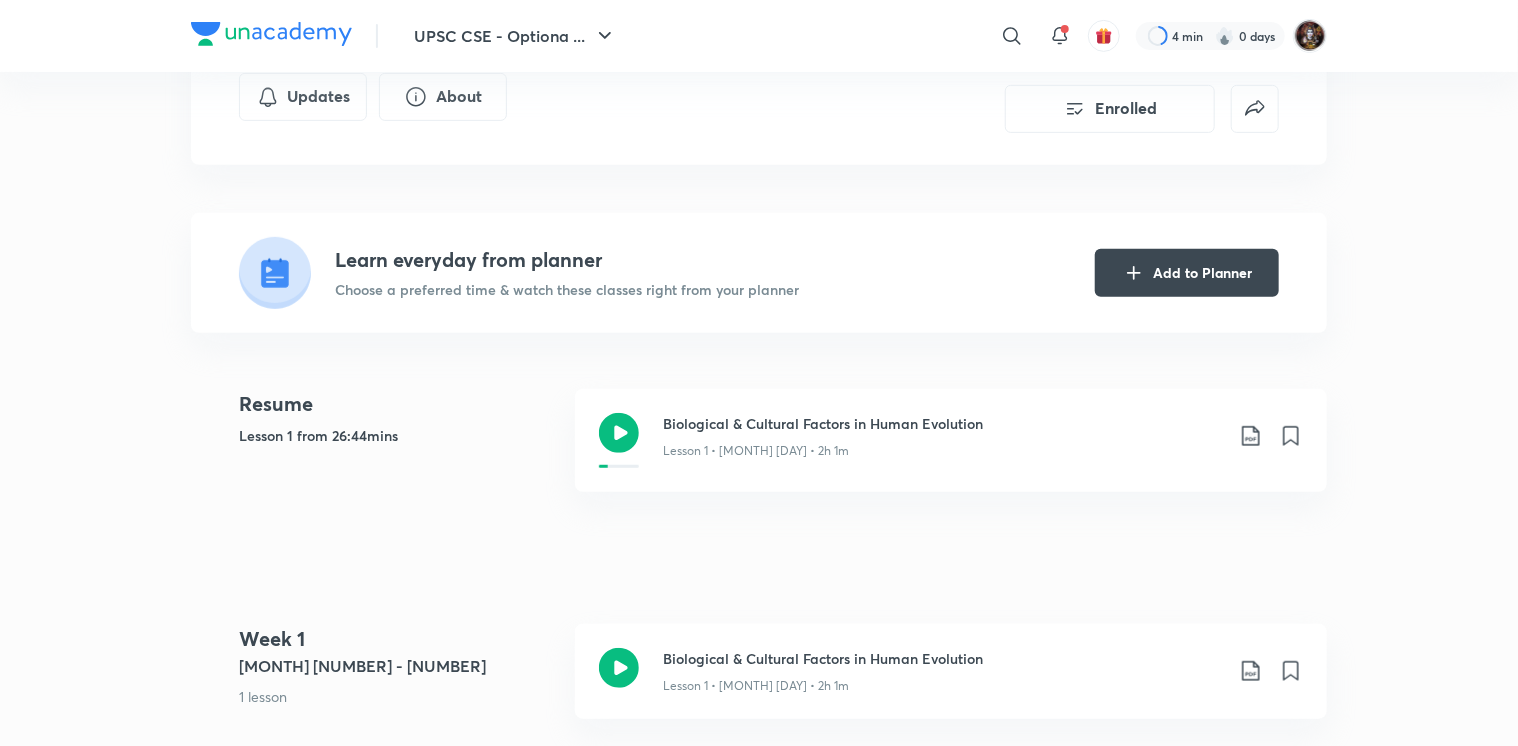 scroll, scrollTop: 0, scrollLeft: 0, axis: both 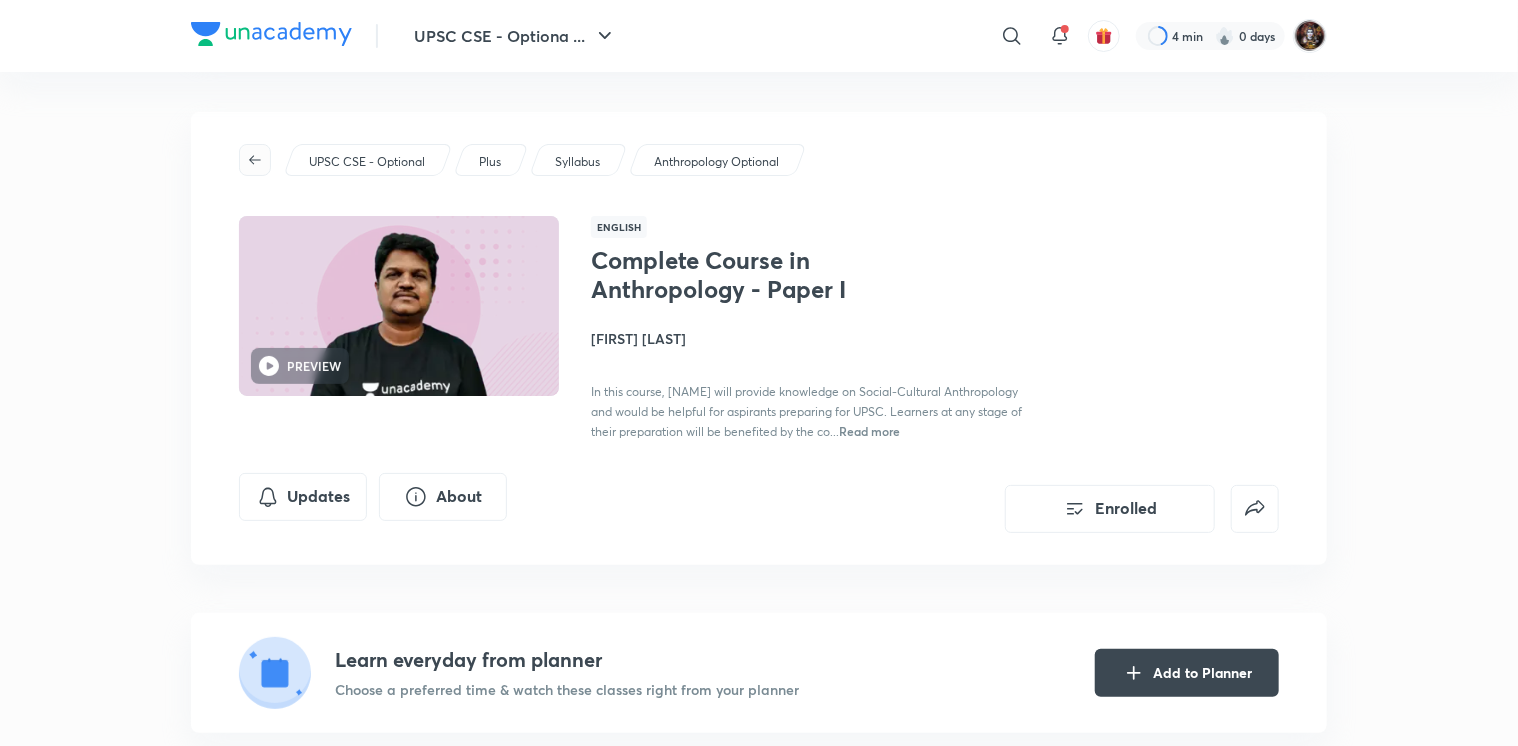 click 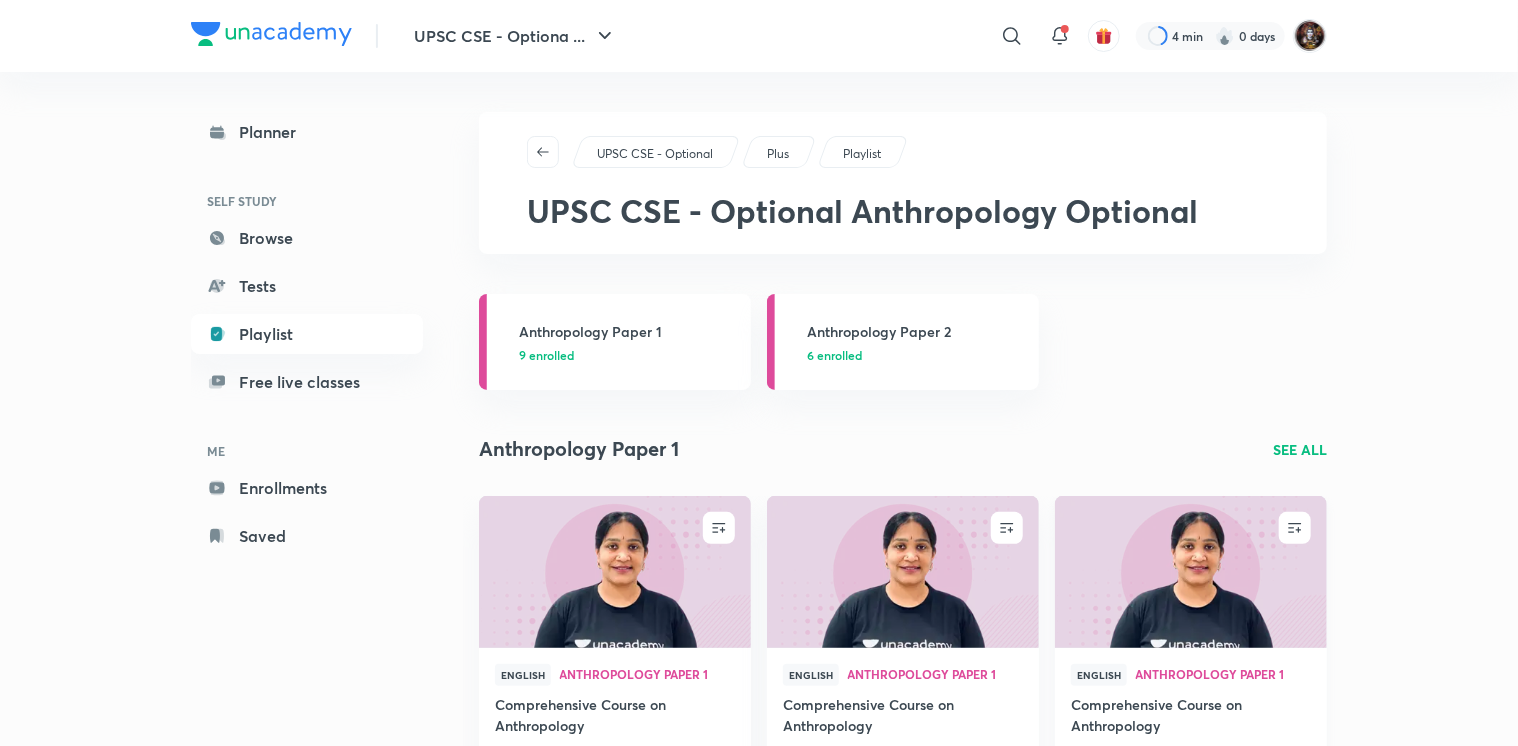 click at bounding box center [1190, 571] 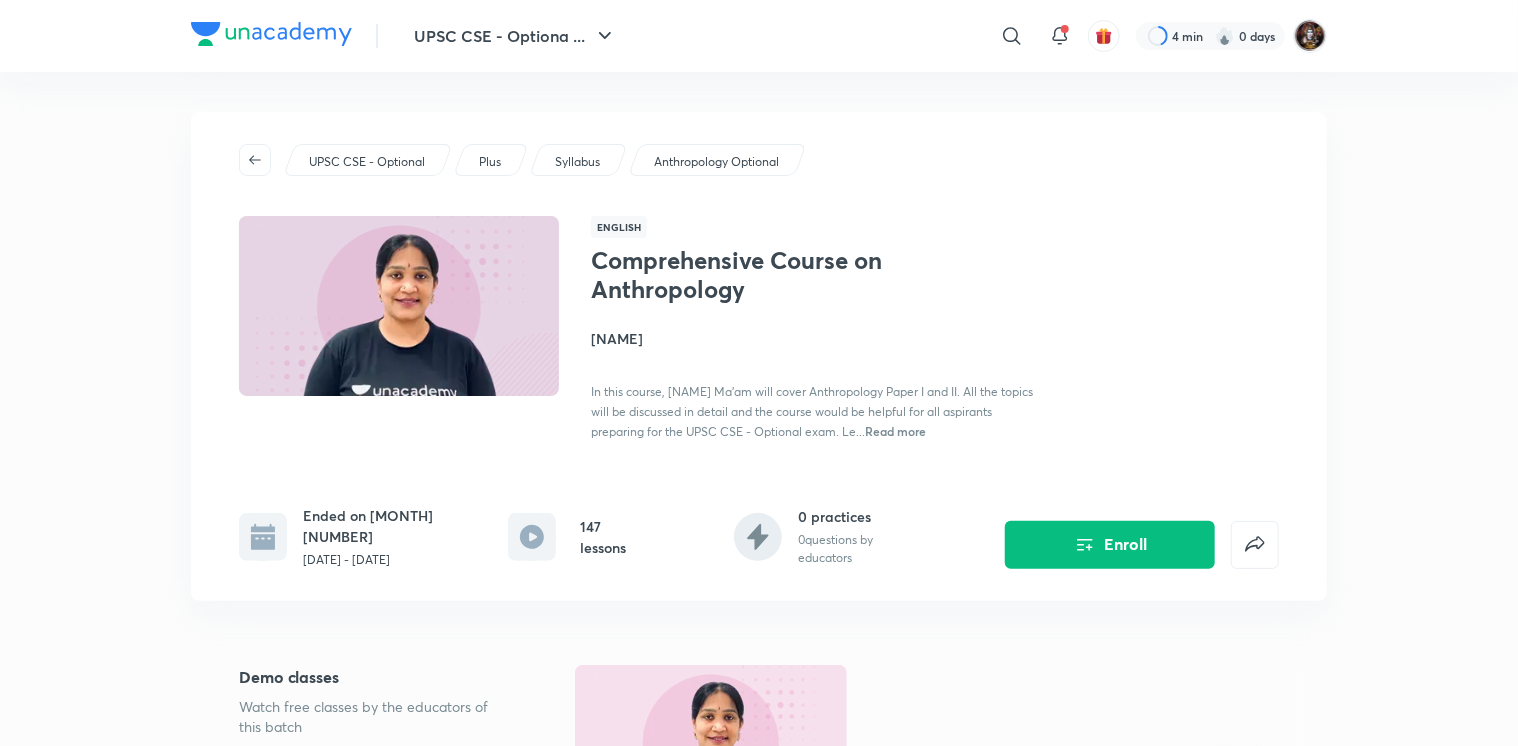 click on "Read more" at bounding box center (895, 431) 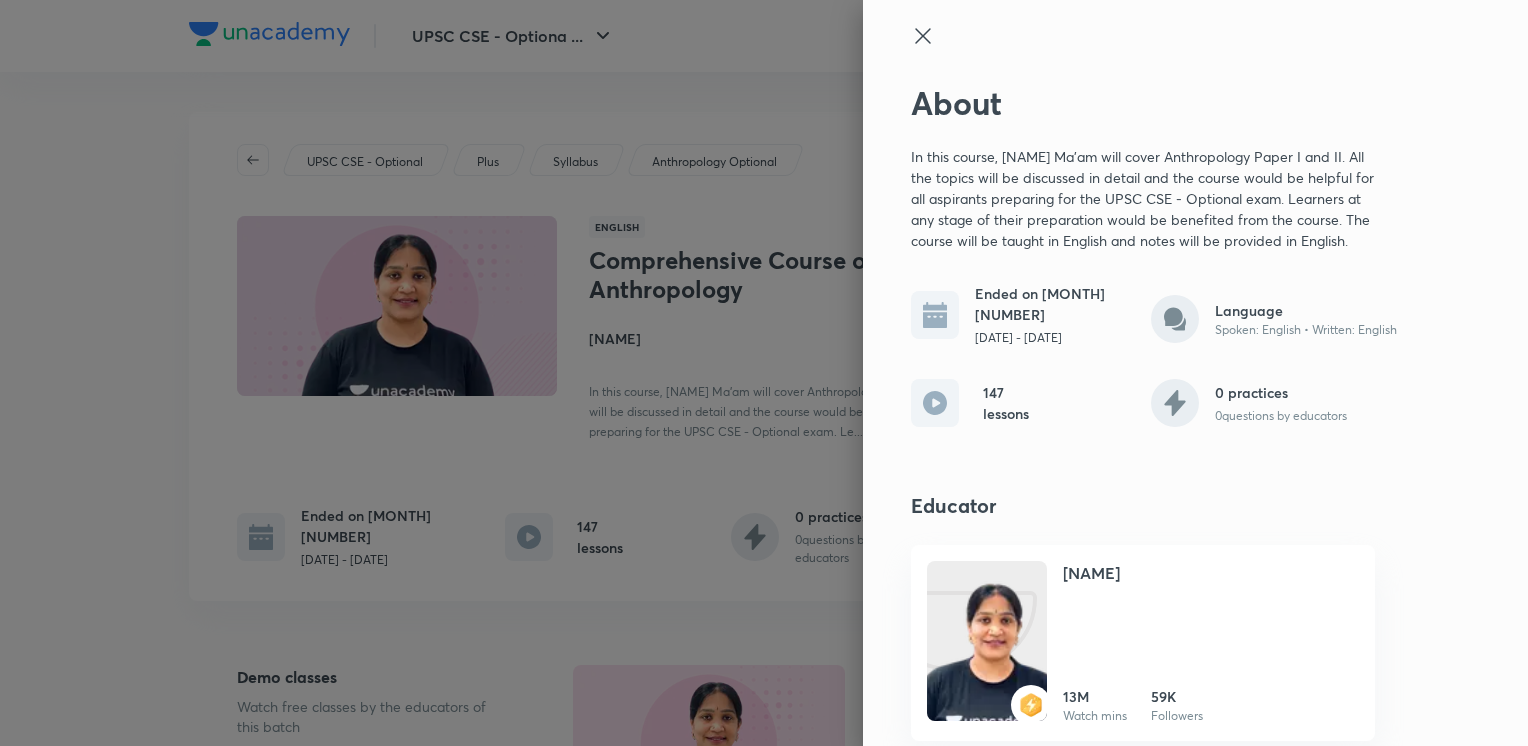 click at bounding box center [764, 373] 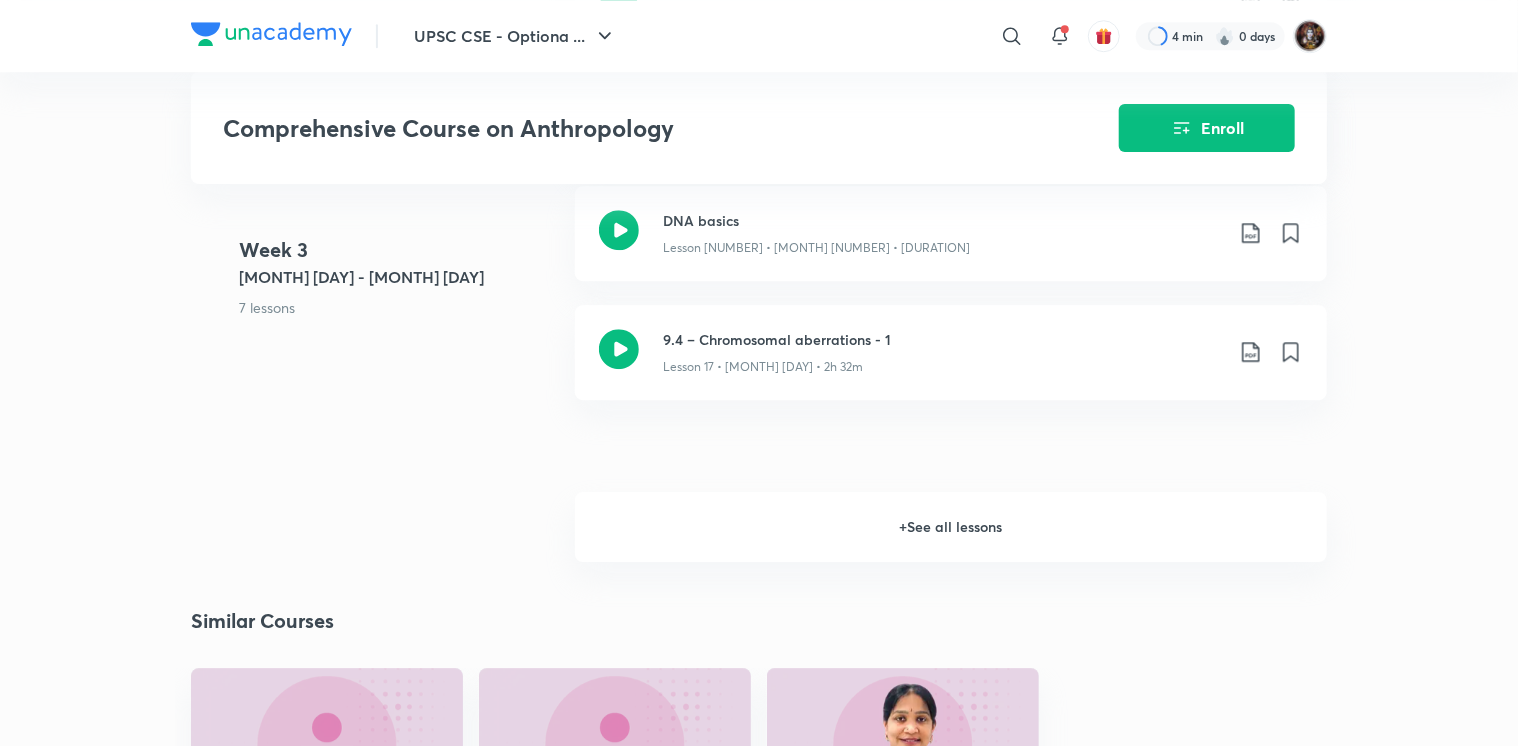 scroll, scrollTop: 2900, scrollLeft: 0, axis: vertical 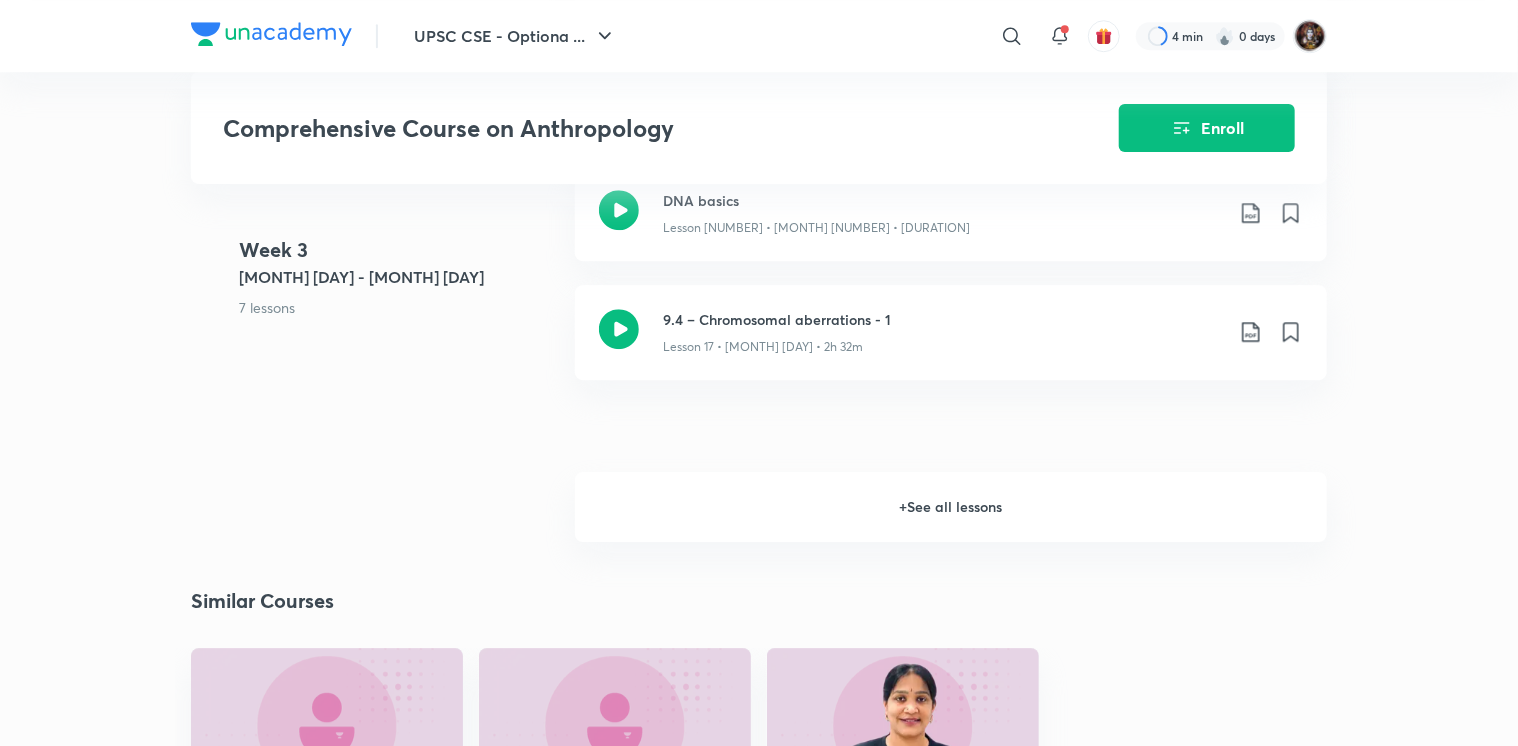 click on "+  See all lessons" at bounding box center [951, 507] 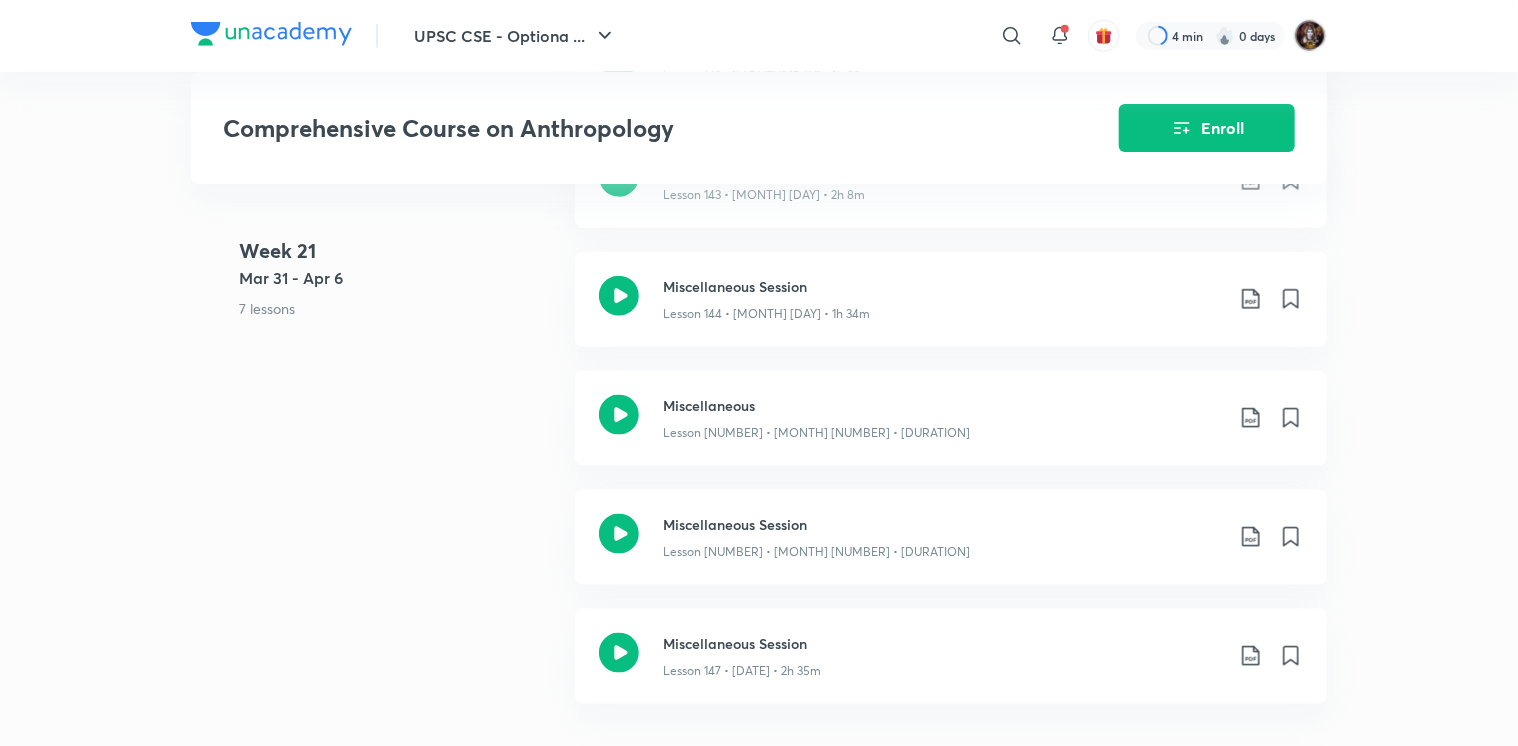 scroll, scrollTop: 20000, scrollLeft: 0, axis: vertical 